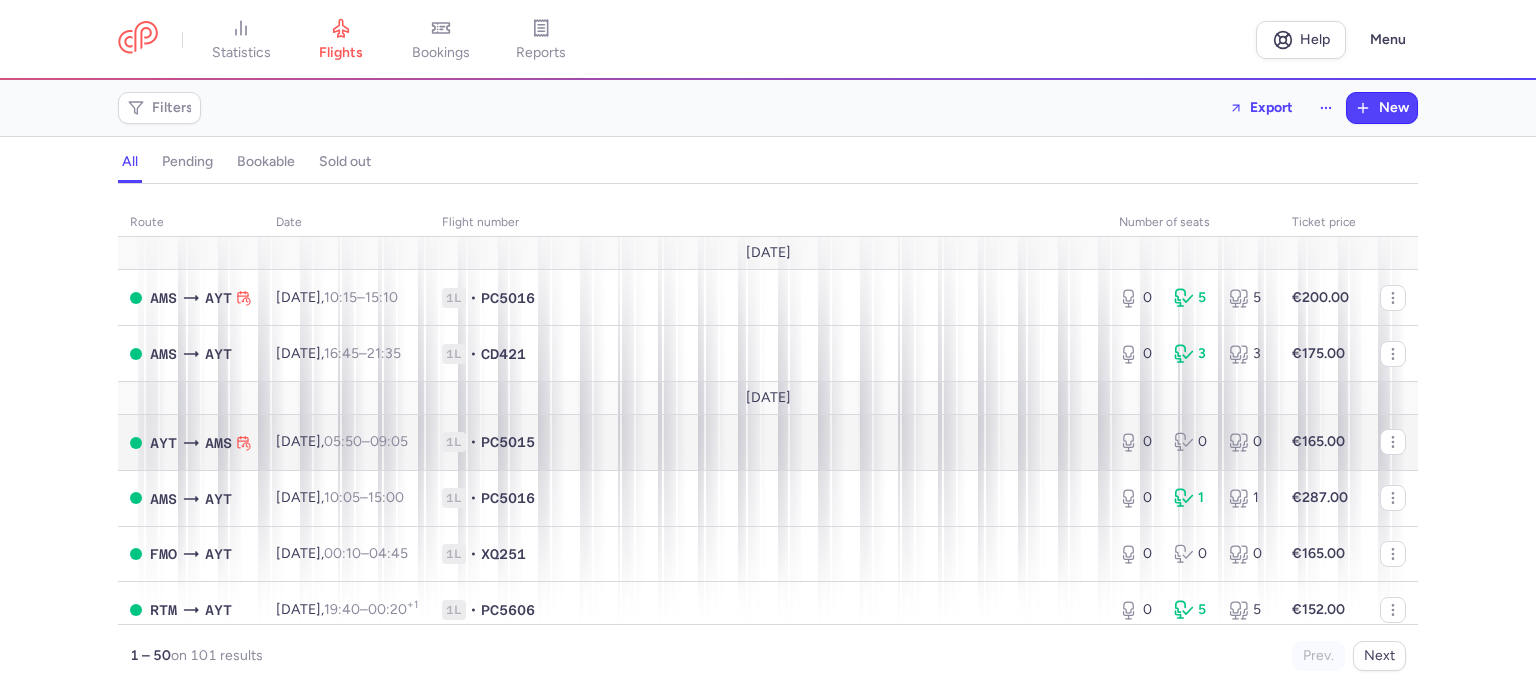 scroll, scrollTop: 0, scrollLeft: 0, axis: both 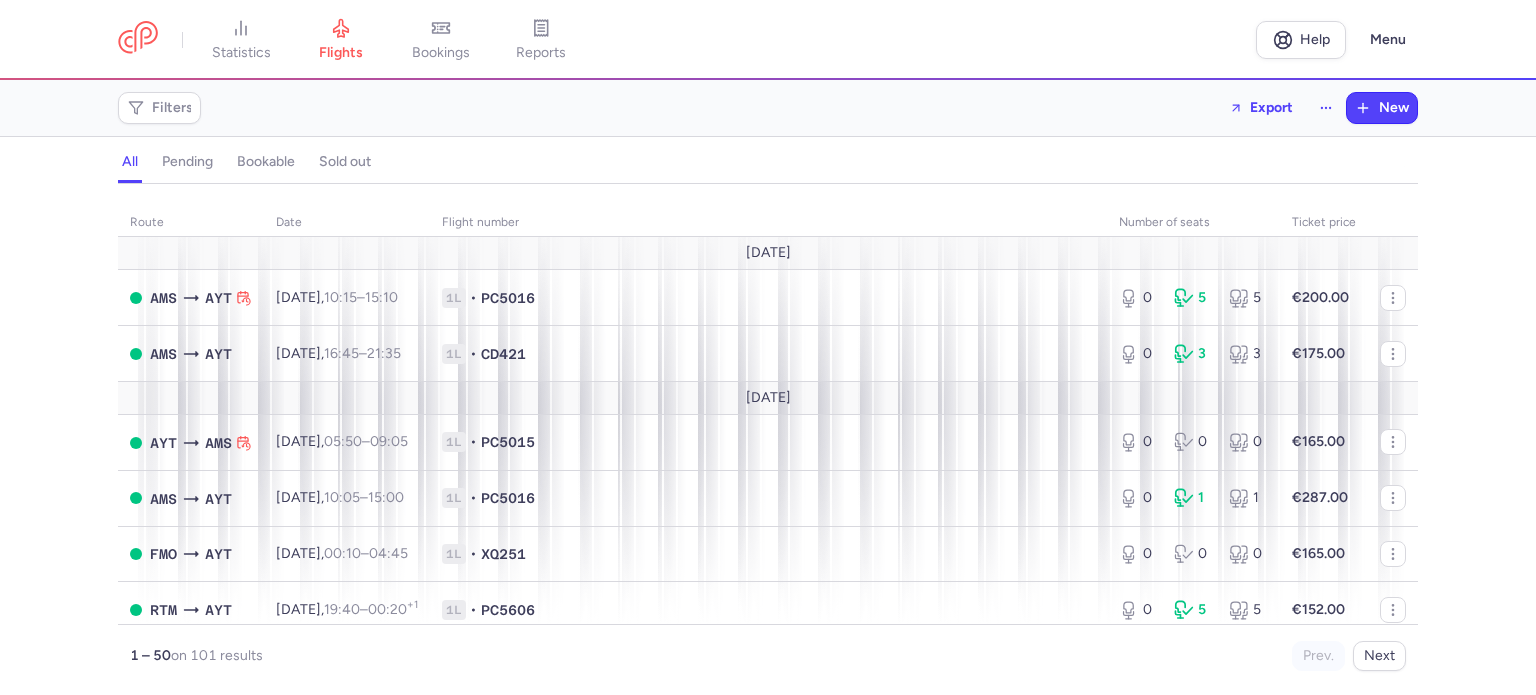 click on "Filters" at bounding box center (159, 108) 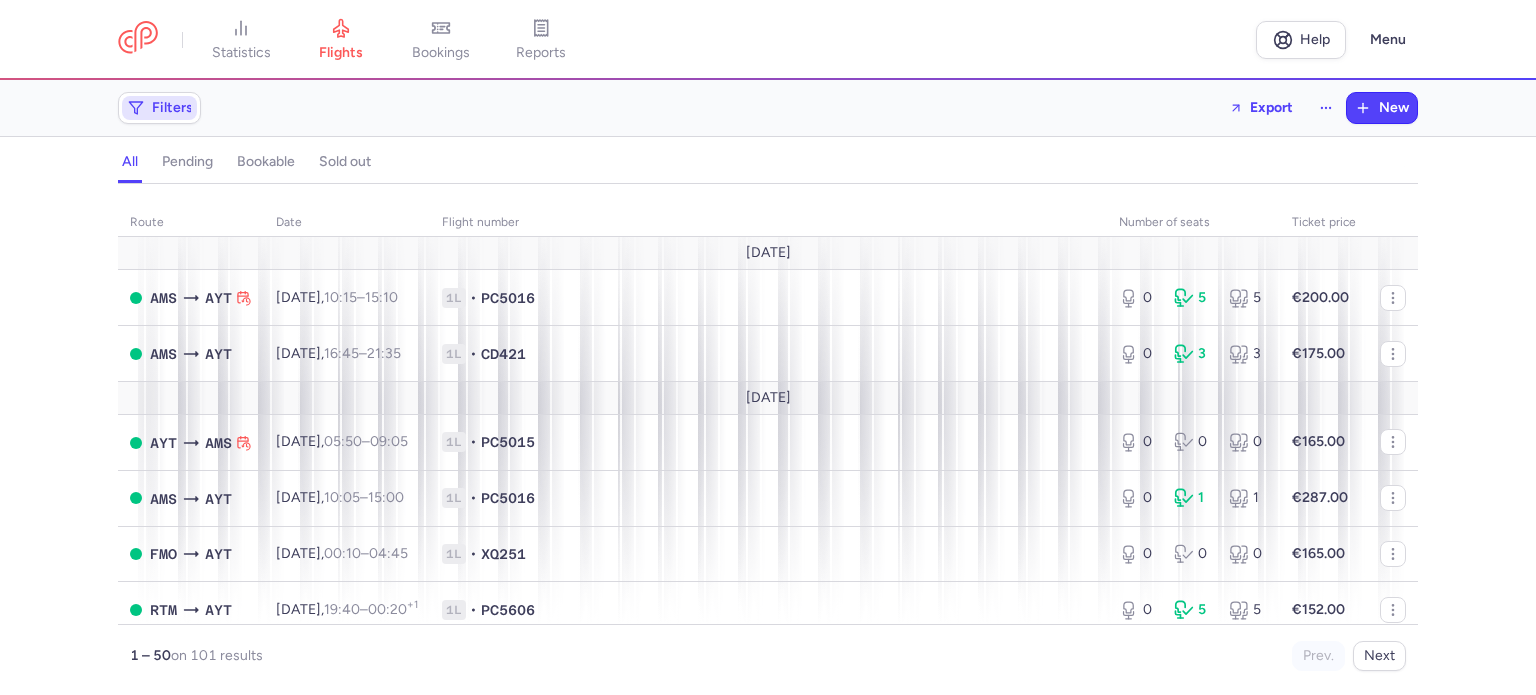click on "Filters" at bounding box center (159, 108) 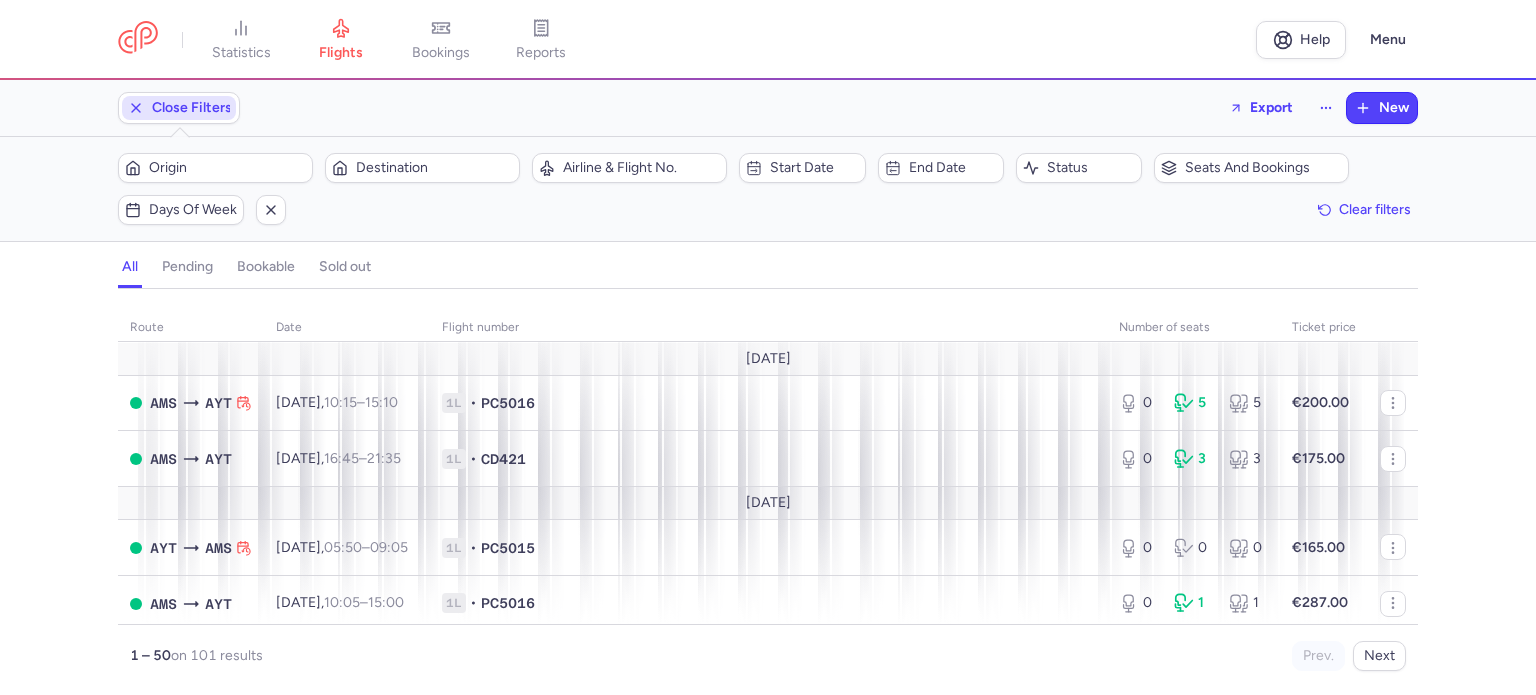 scroll, scrollTop: 0, scrollLeft: 0, axis: both 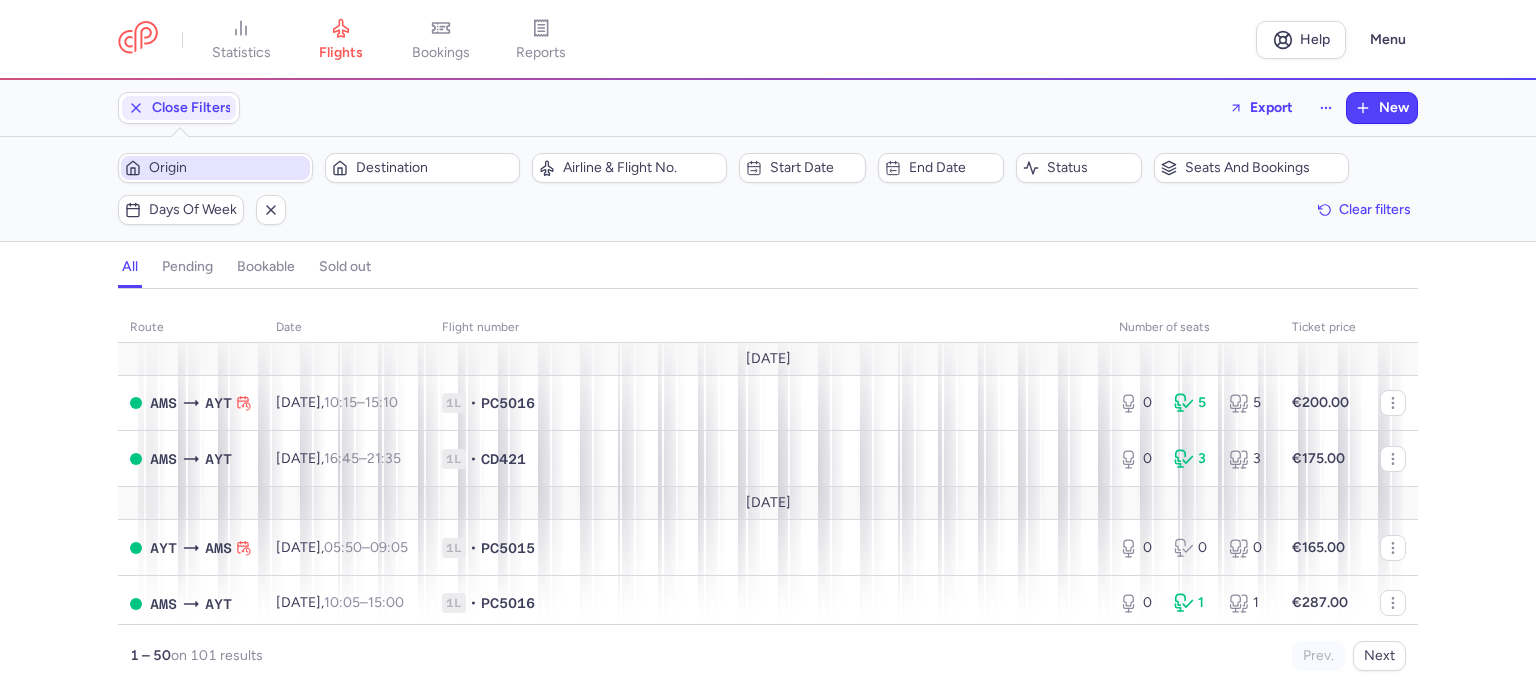 click on "Origin" at bounding box center (227, 168) 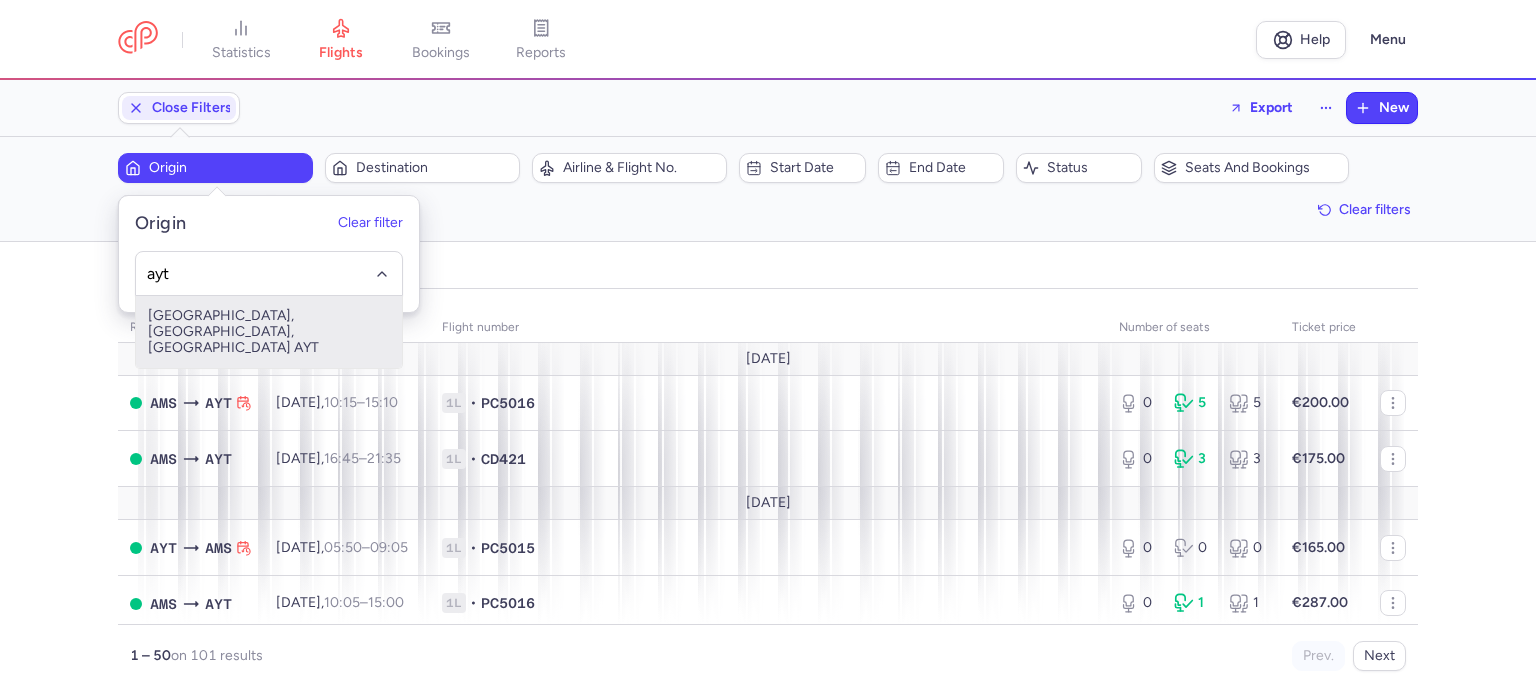 click on "[GEOGRAPHIC_DATA], [GEOGRAPHIC_DATA], [GEOGRAPHIC_DATA] AYT" at bounding box center (269, 332) 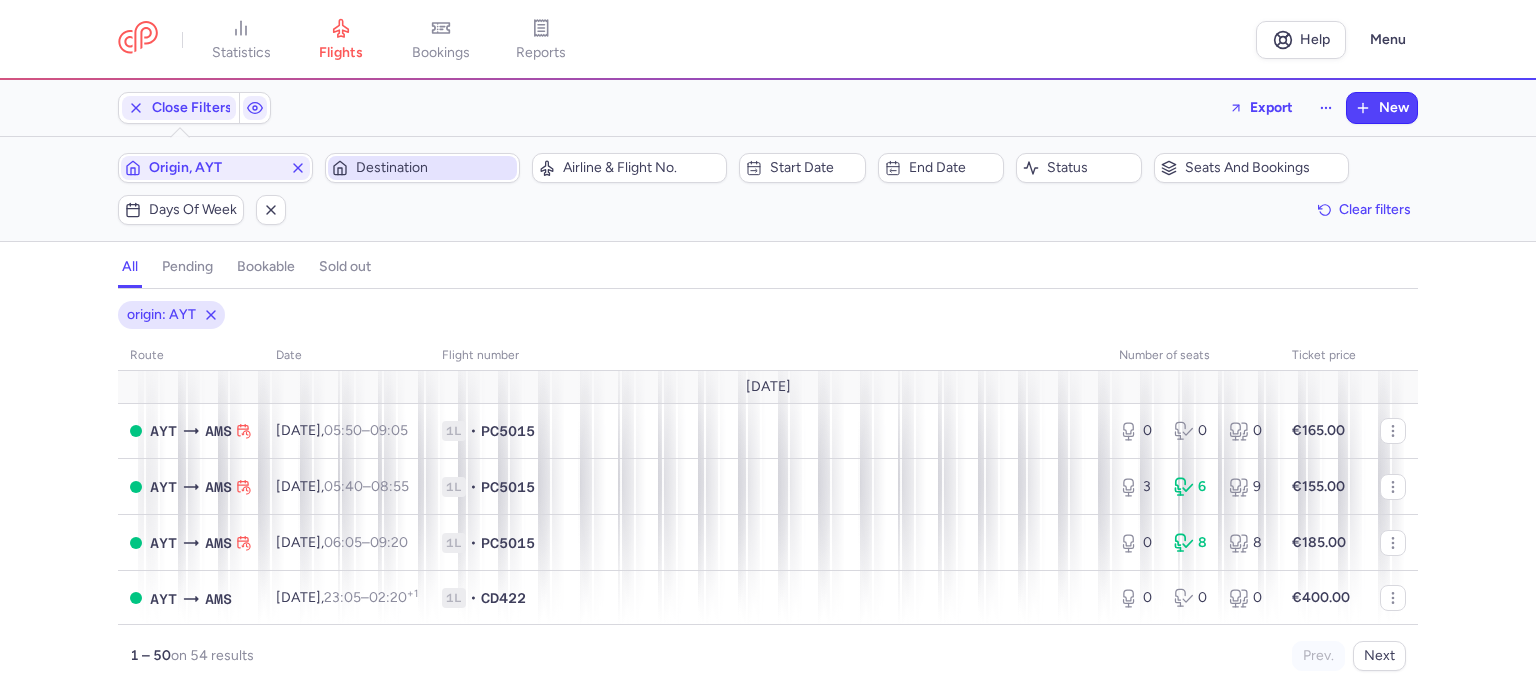 click on "Destination" at bounding box center [434, 168] 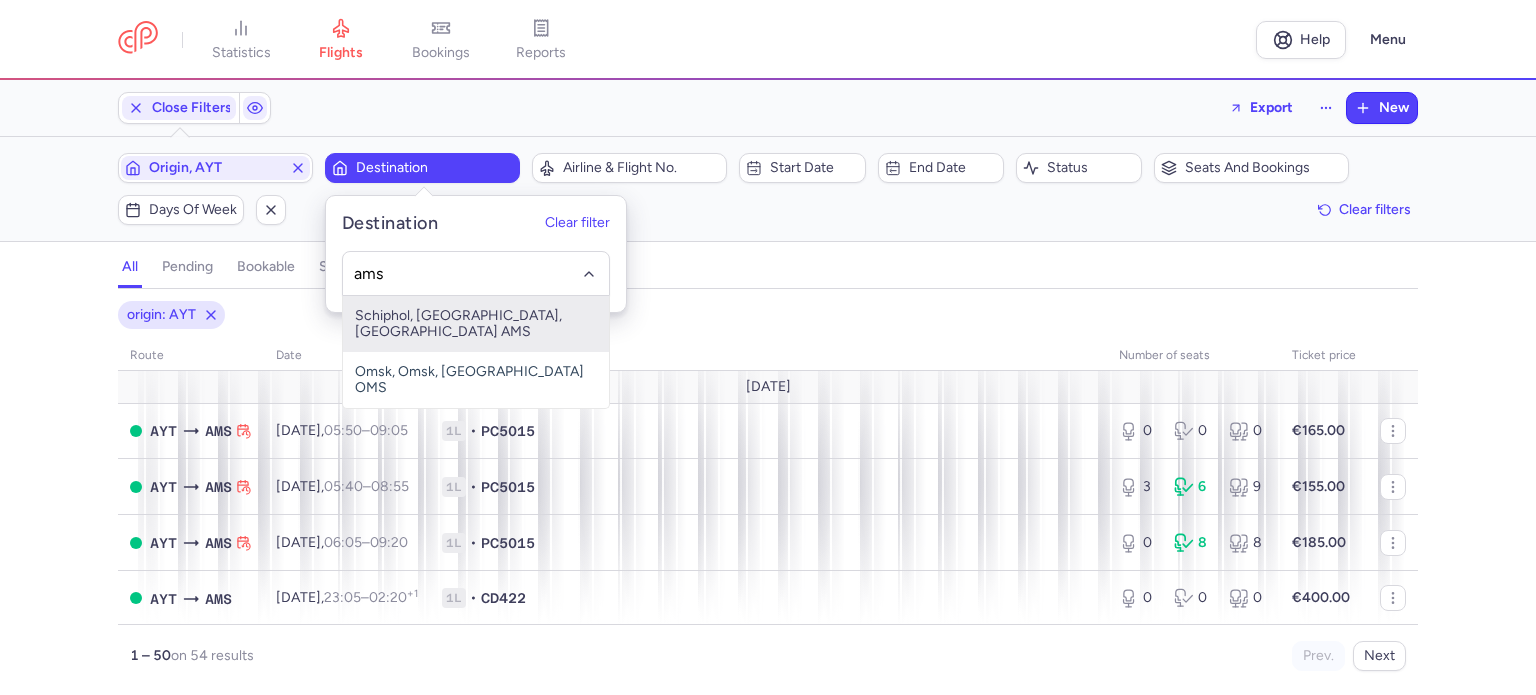 click on "Schiphol, [GEOGRAPHIC_DATA], [GEOGRAPHIC_DATA] AMS" at bounding box center [476, 324] 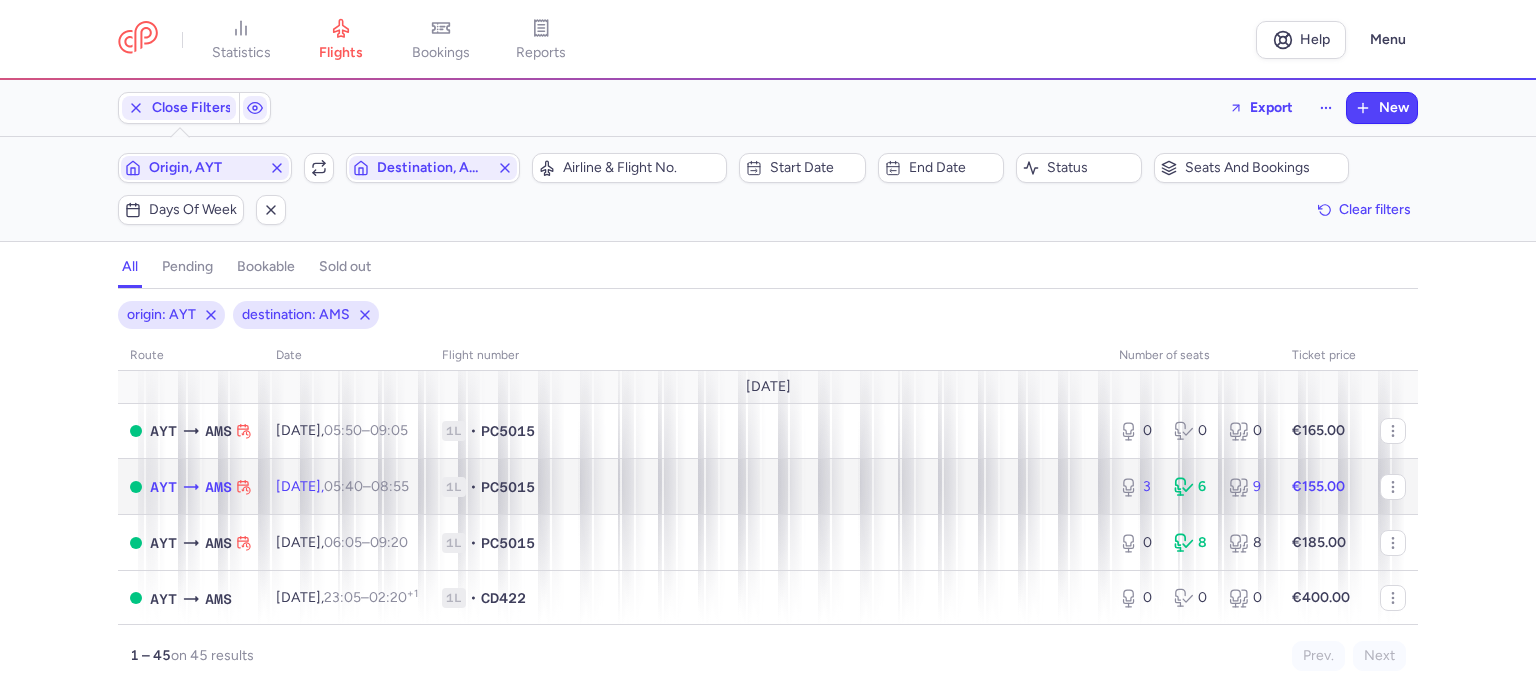 click on "1L • PC5015" at bounding box center [768, 487] 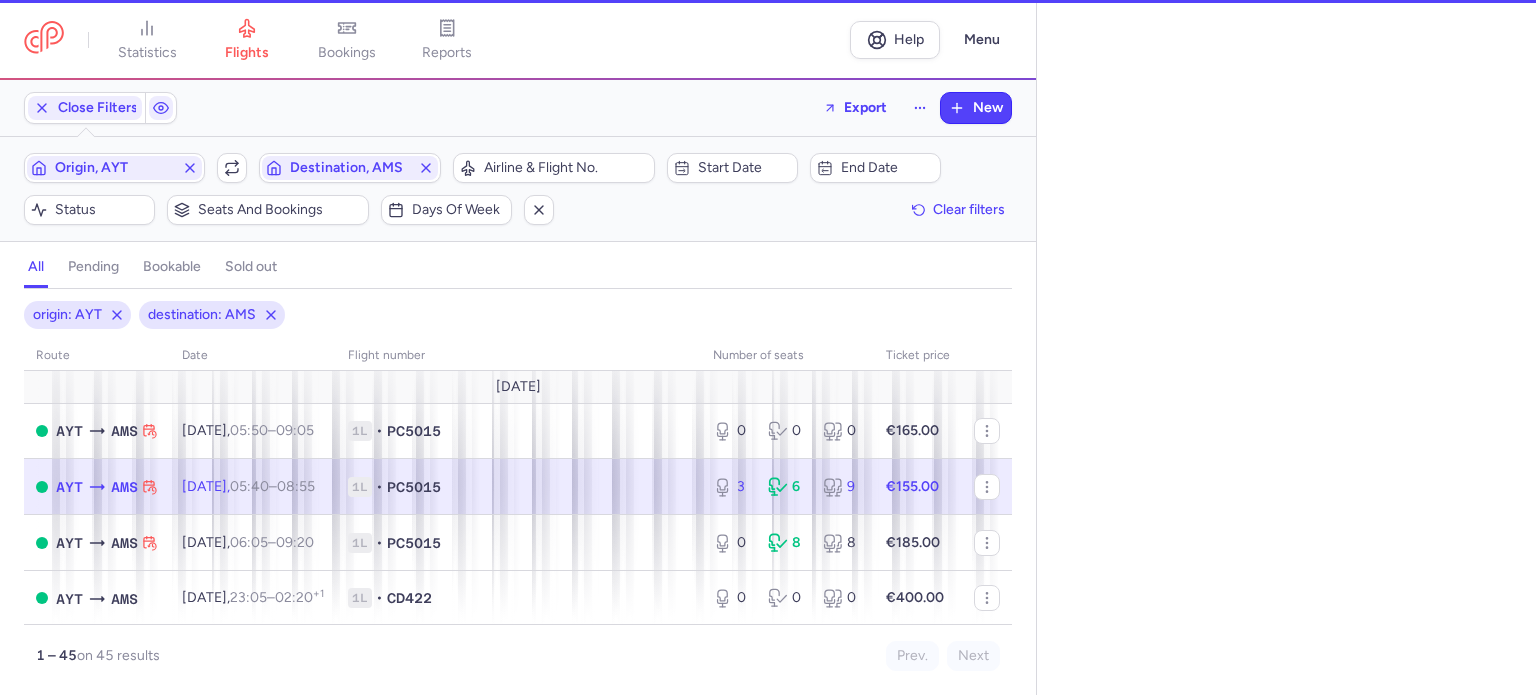 select on "hours" 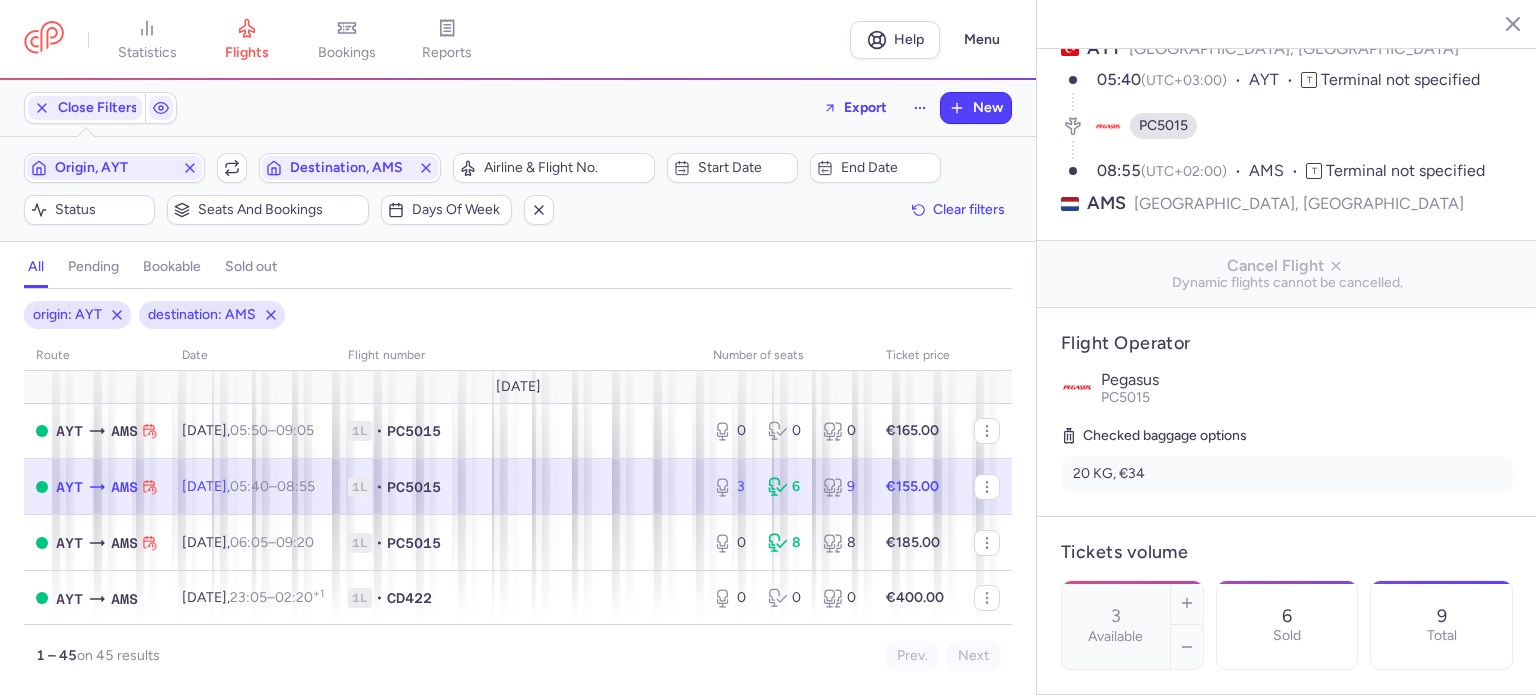 scroll, scrollTop: 891, scrollLeft: 0, axis: vertical 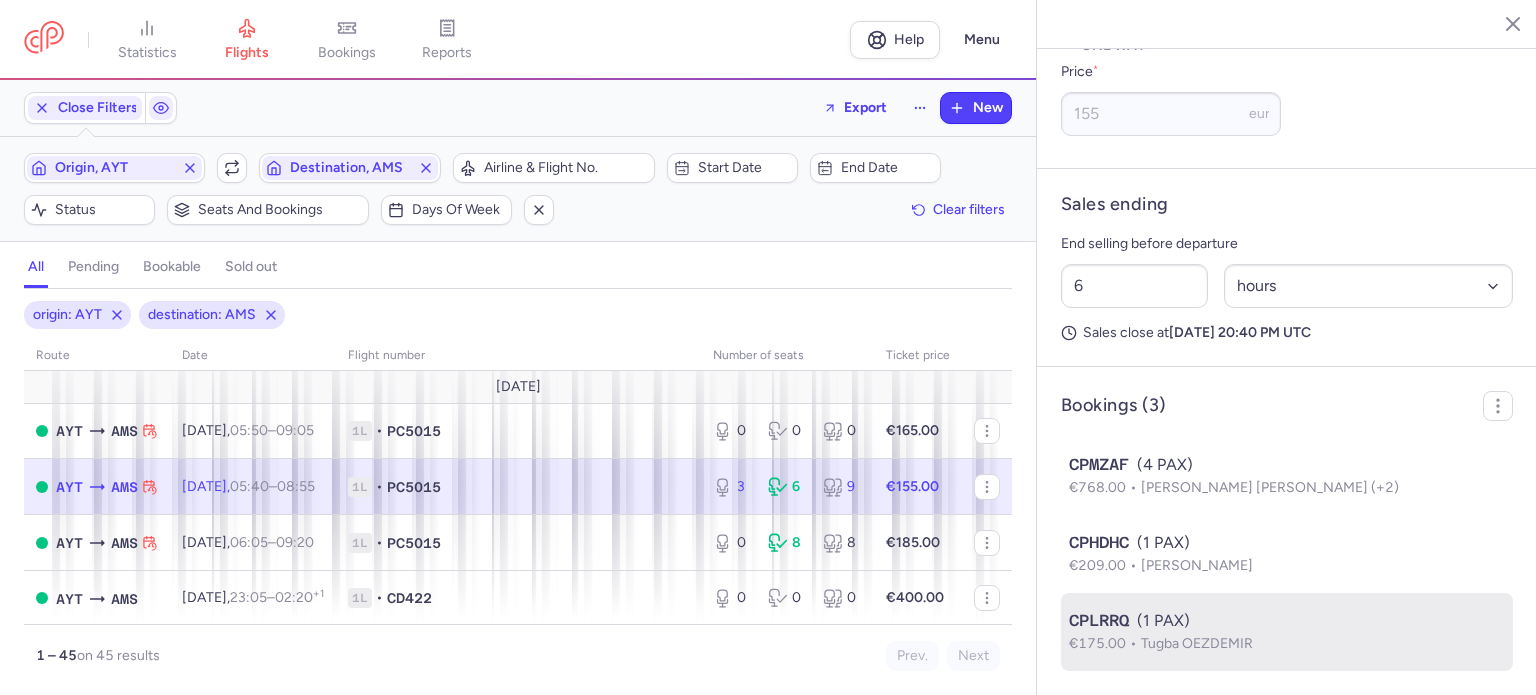 click on "CPLRRQ  (1 PAX)" at bounding box center [1287, 621] 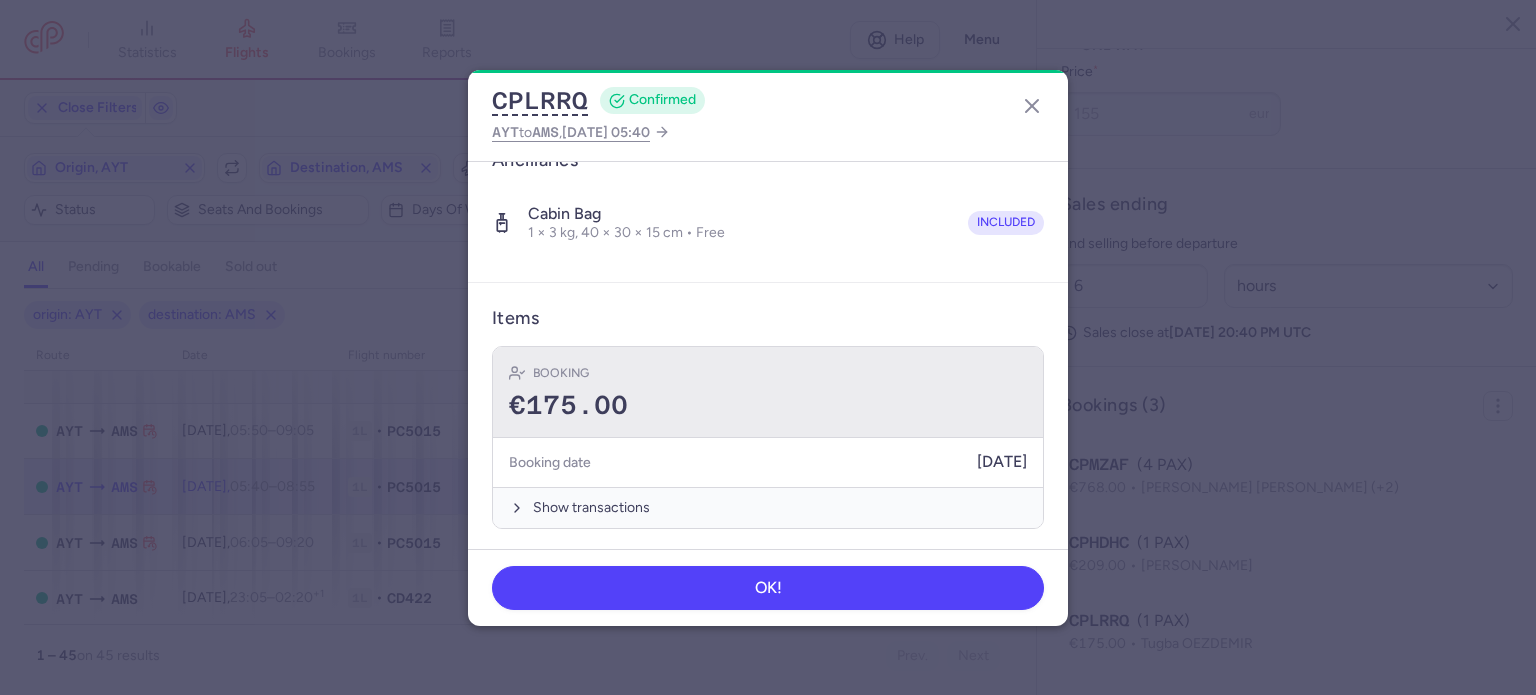 scroll, scrollTop: 0, scrollLeft: 0, axis: both 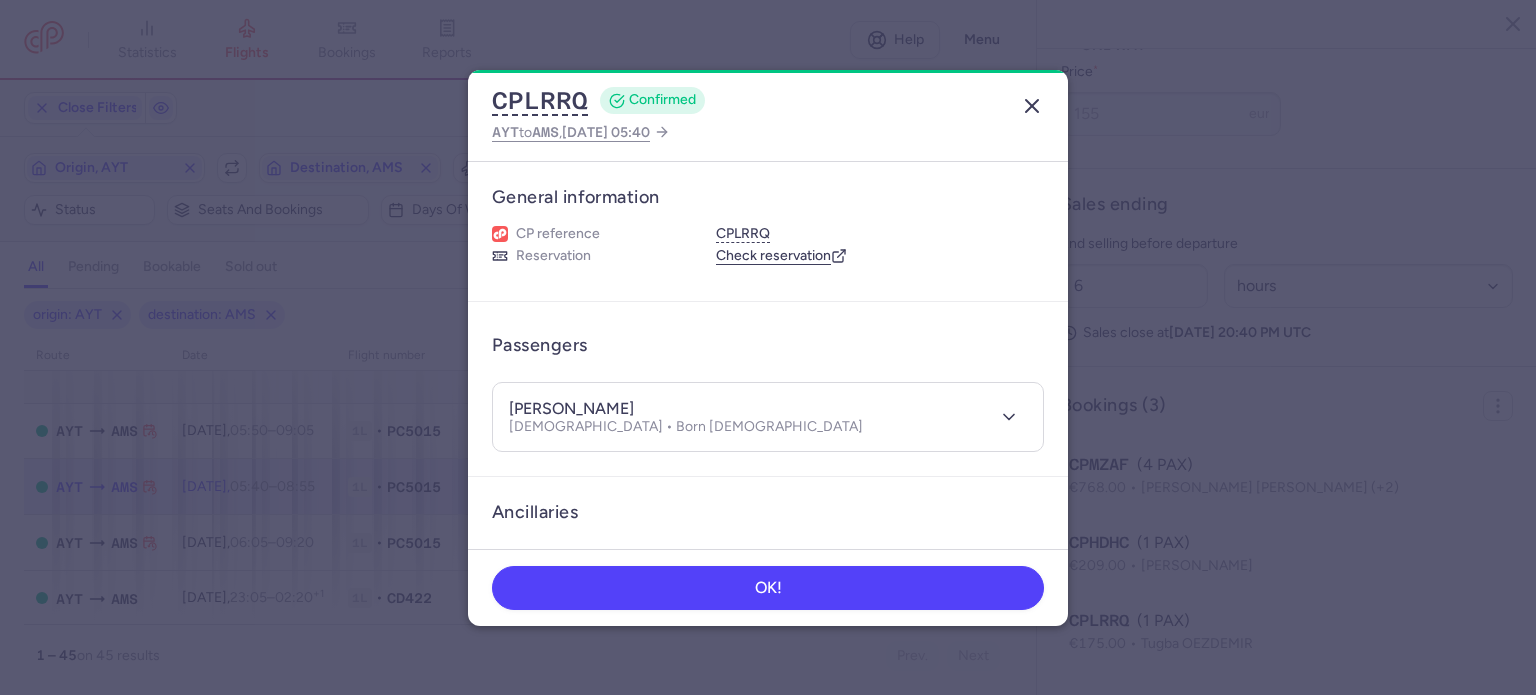 click 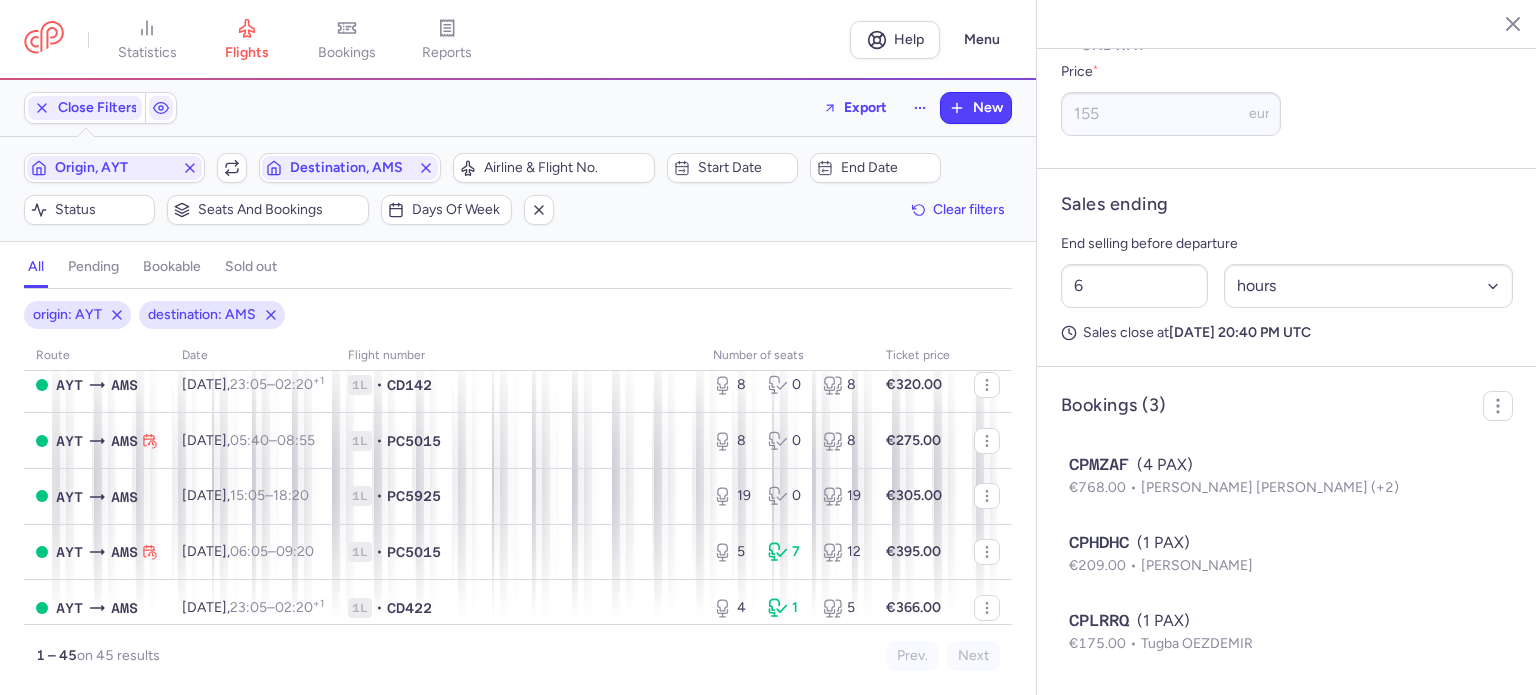 scroll, scrollTop: 533, scrollLeft: 0, axis: vertical 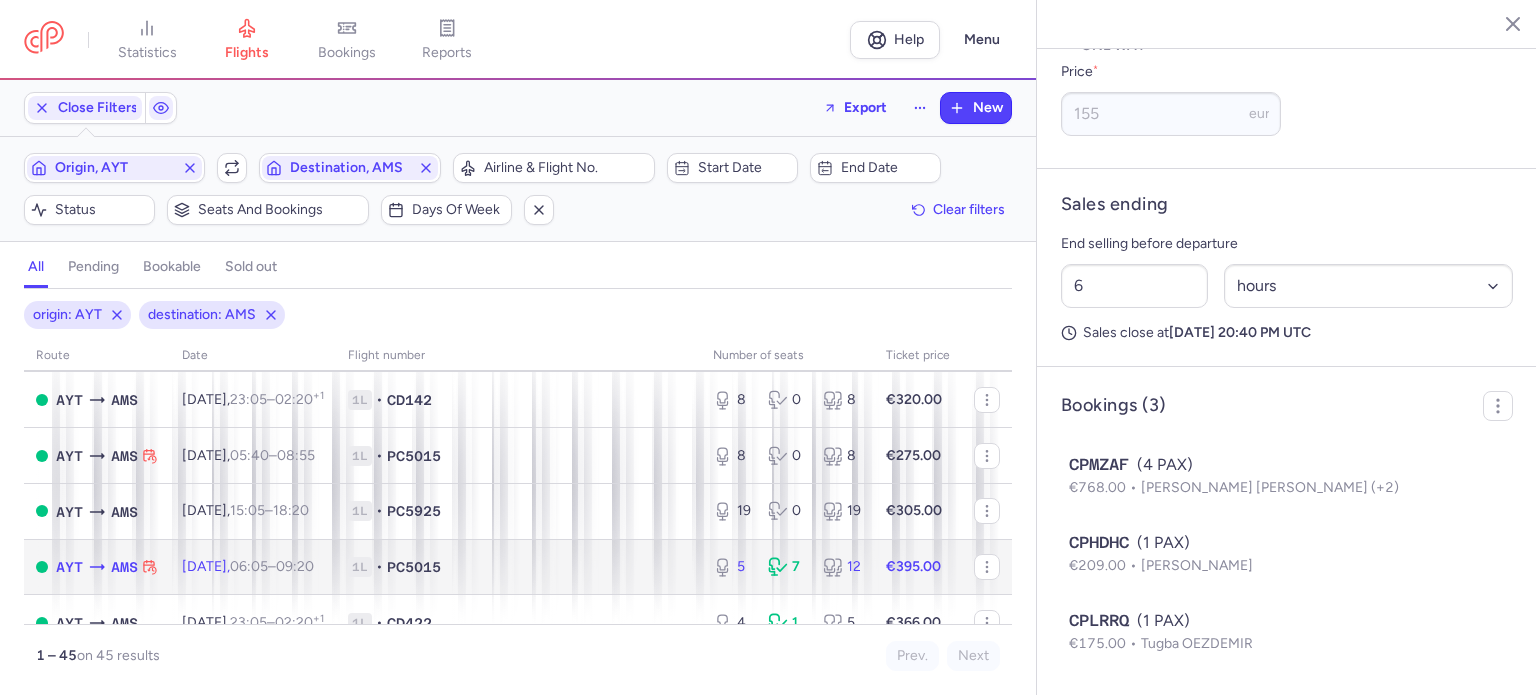 click on "•" at bounding box center (379, 567) 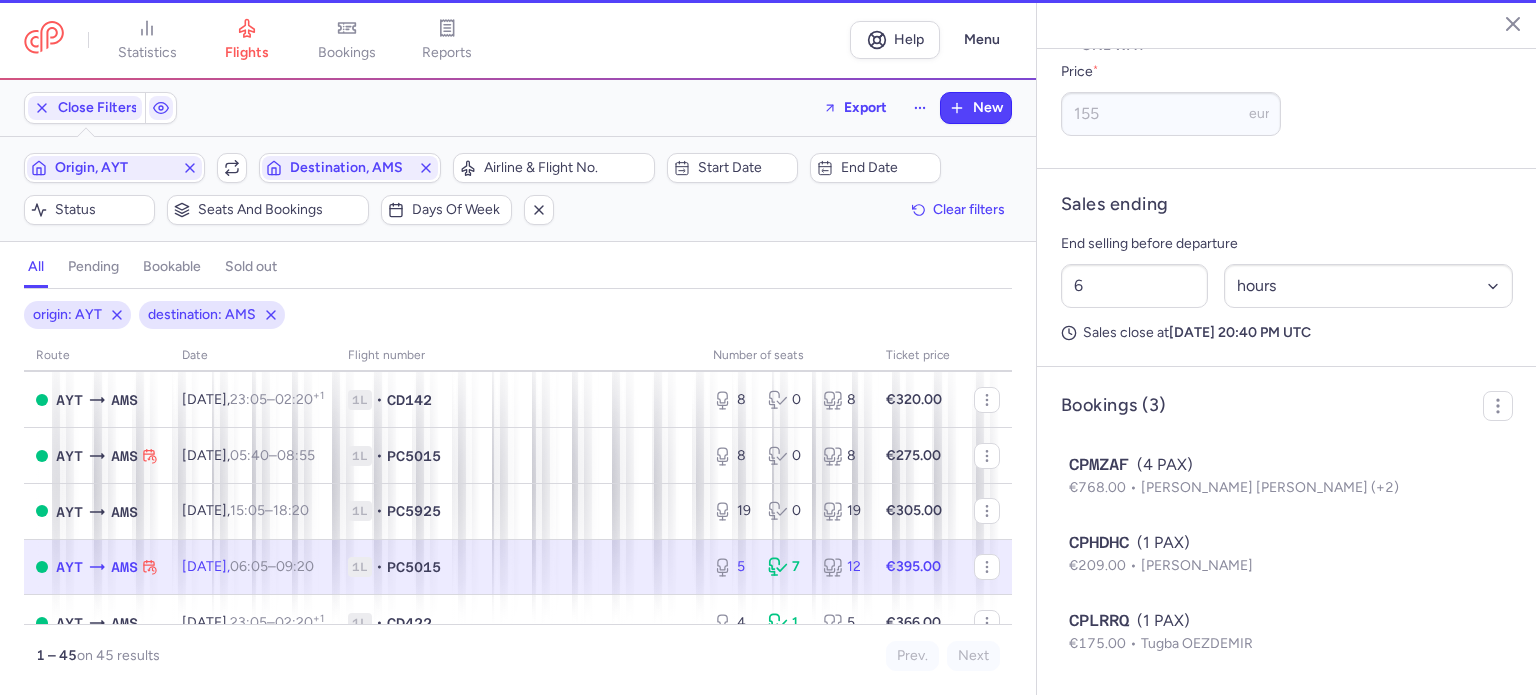 scroll, scrollTop: 735, scrollLeft: 0, axis: vertical 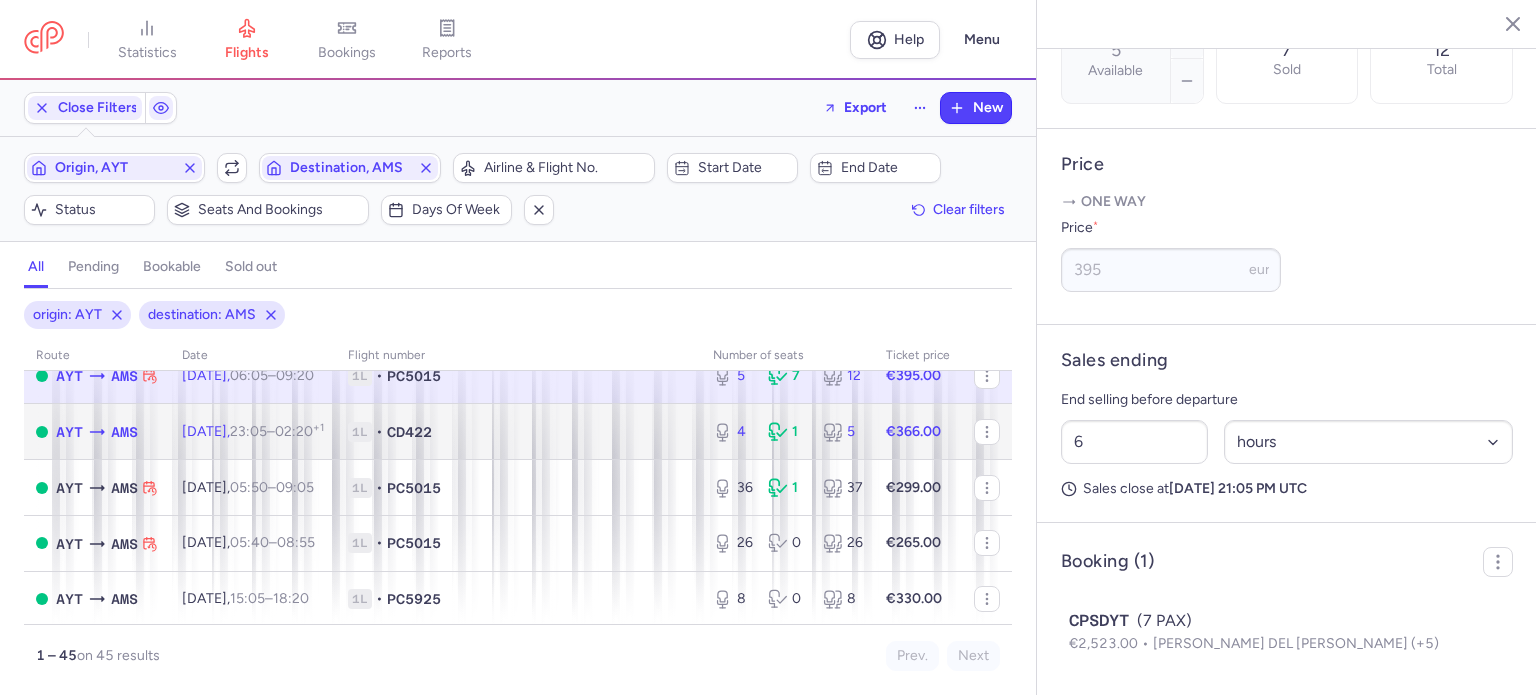 click on "1L • CD422" at bounding box center [518, 432] 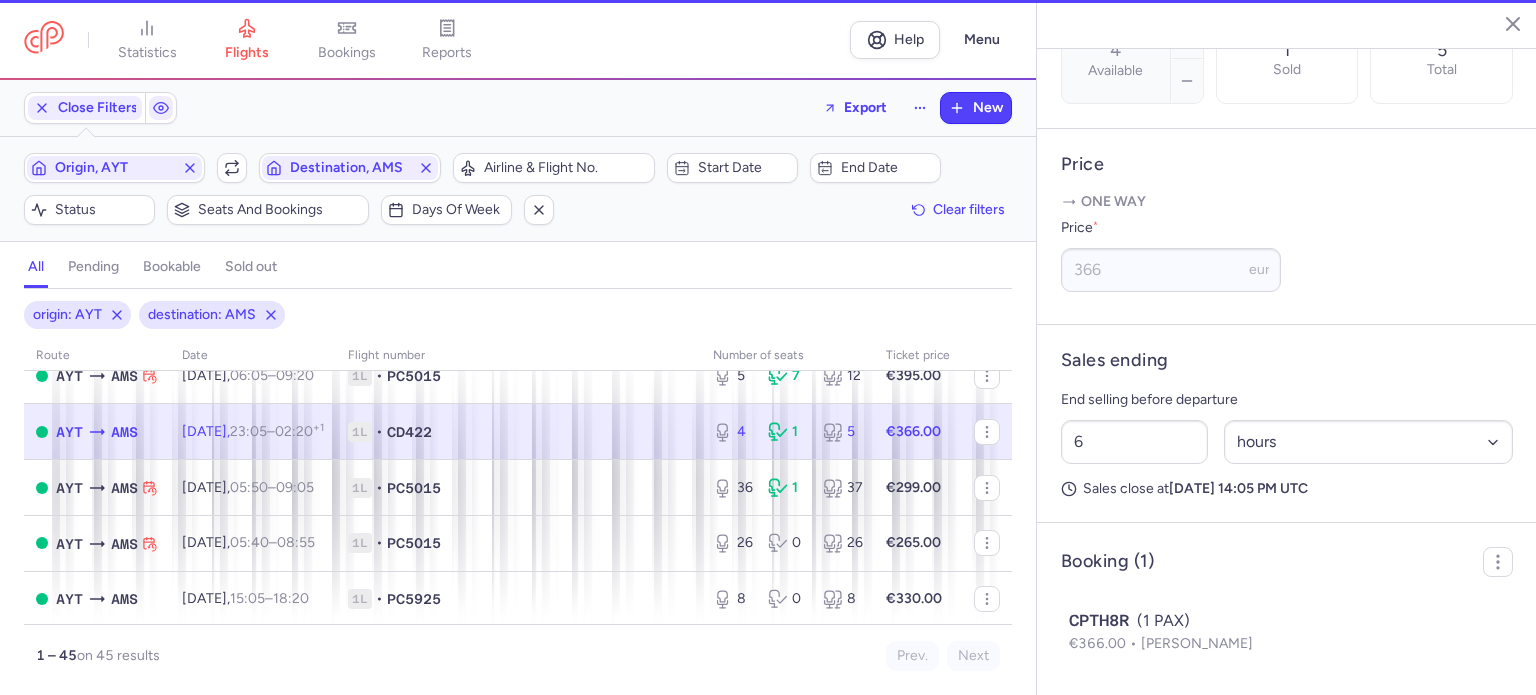 scroll, scrollTop: 757, scrollLeft: 0, axis: vertical 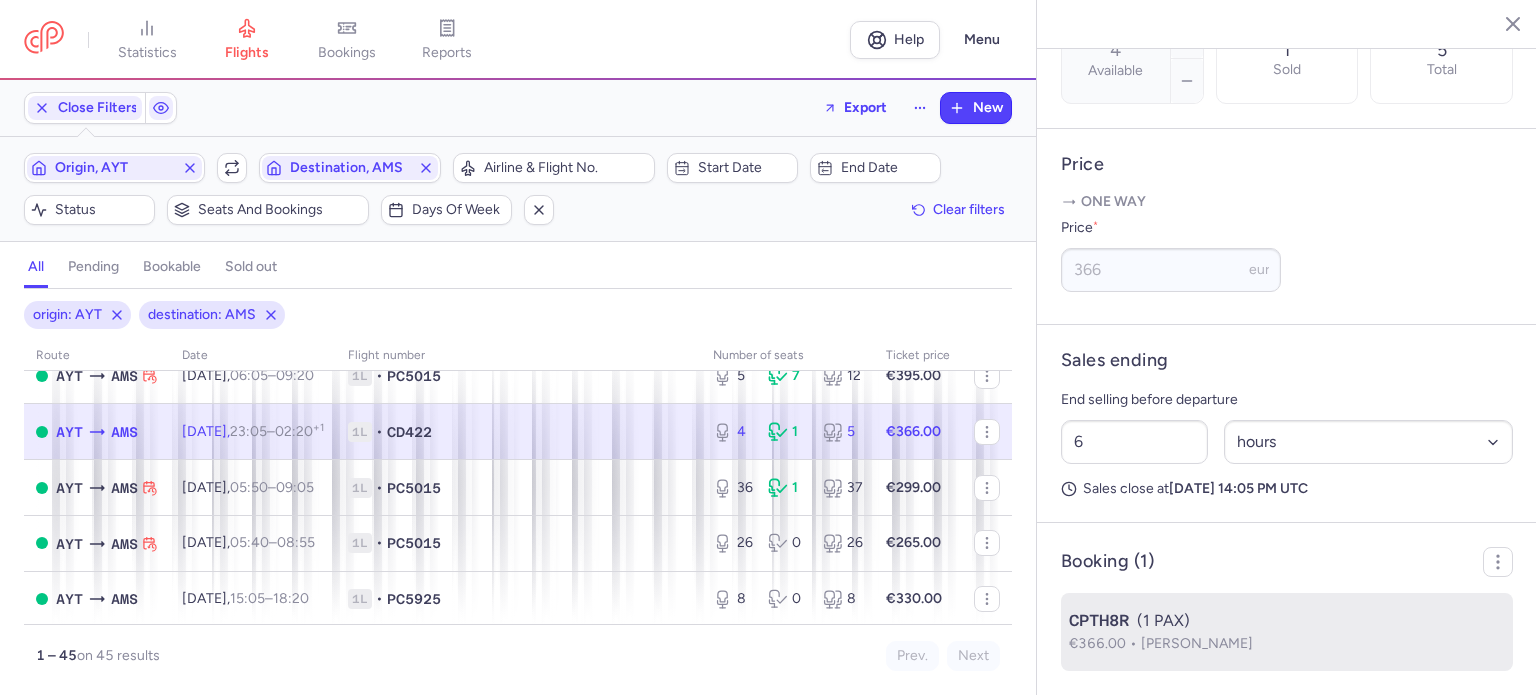 click on "CPTH8R  (1 PAX)" at bounding box center (1287, 621) 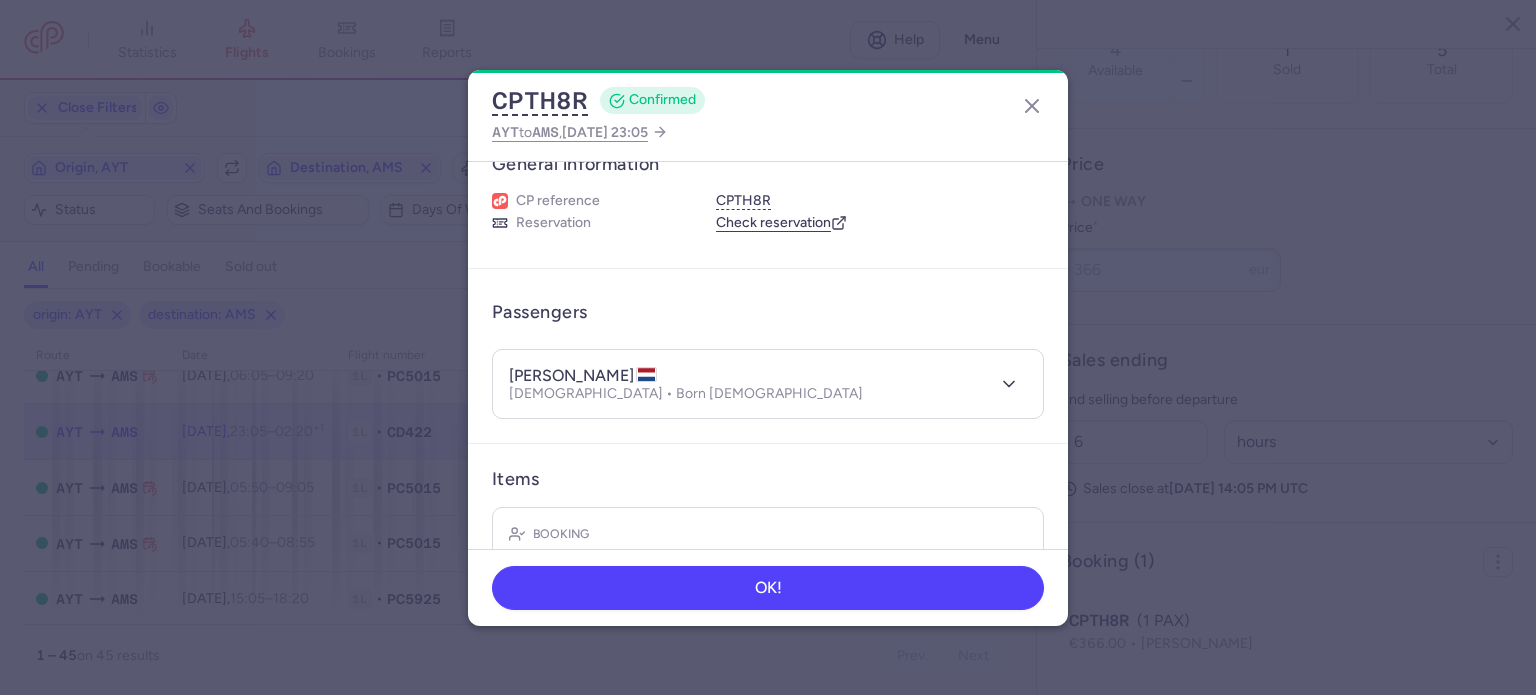 scroll, scrollTop: 0, scrollLeft: 0, axis: both 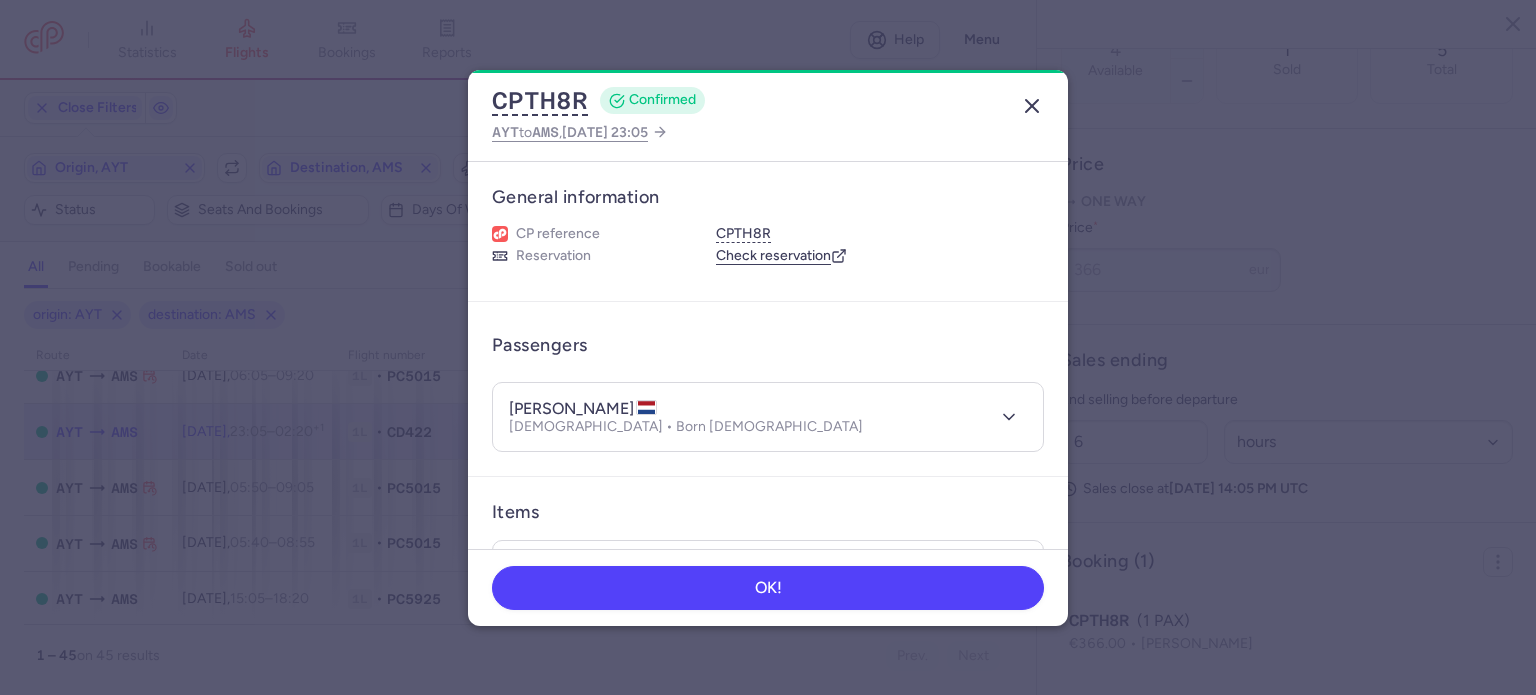 click 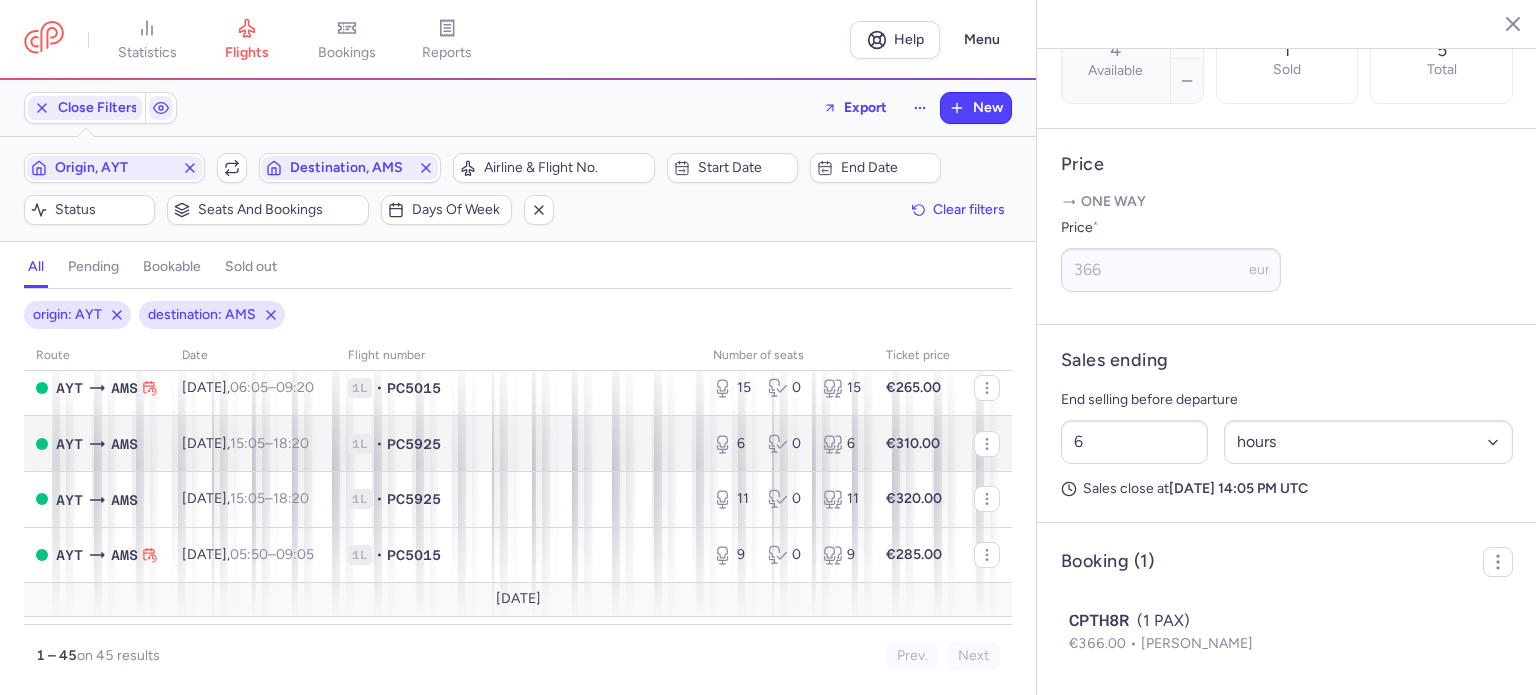 scroll, scrollTop: 724, scrollLeft: 0, axis: vertical 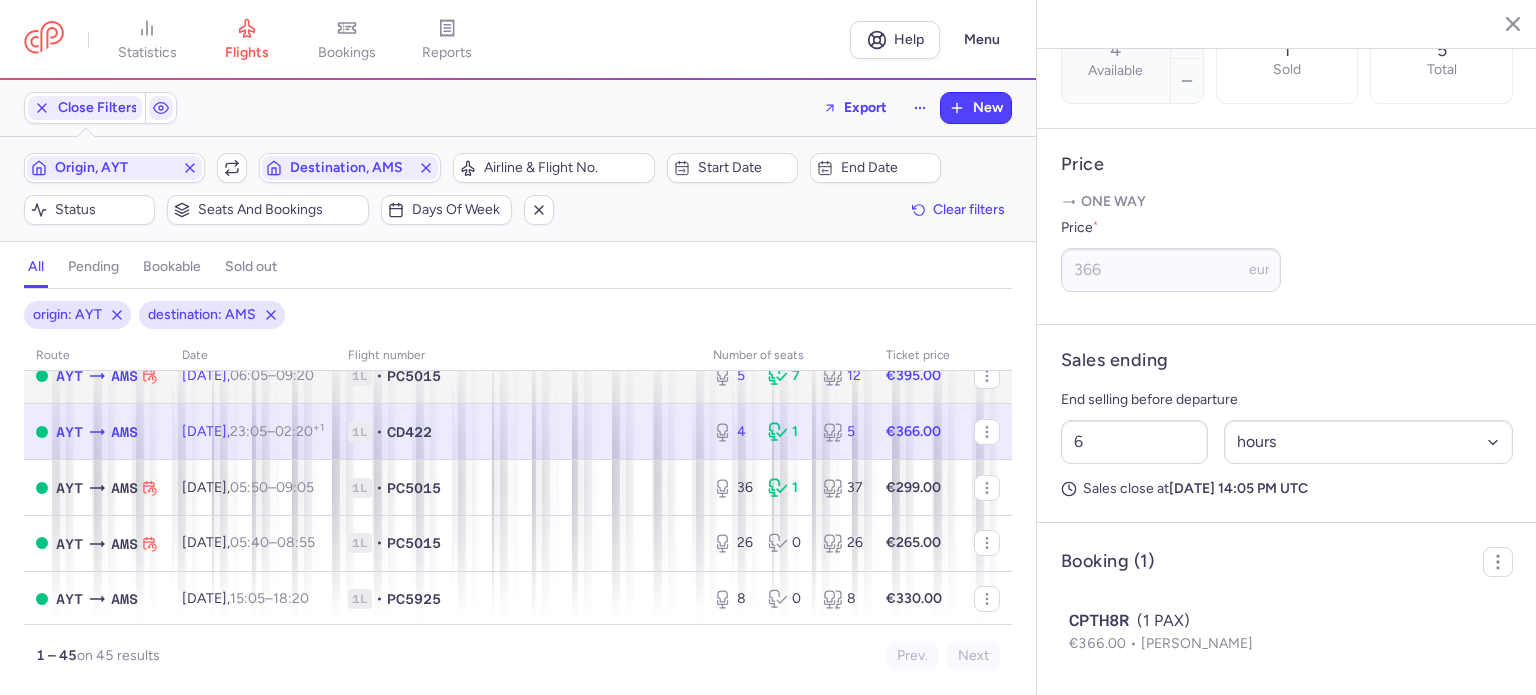 click on "1L • PC5015" at bounding box center (518, 376) 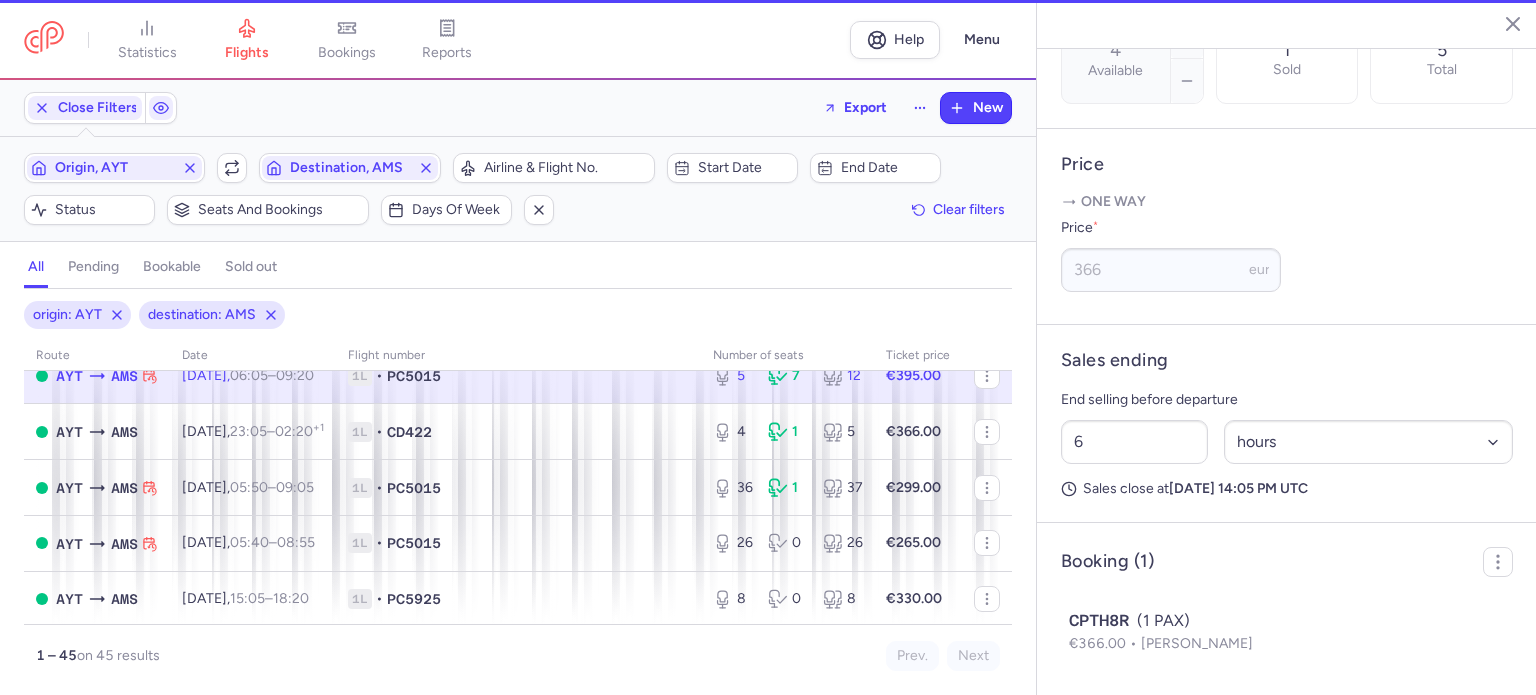type on "5" 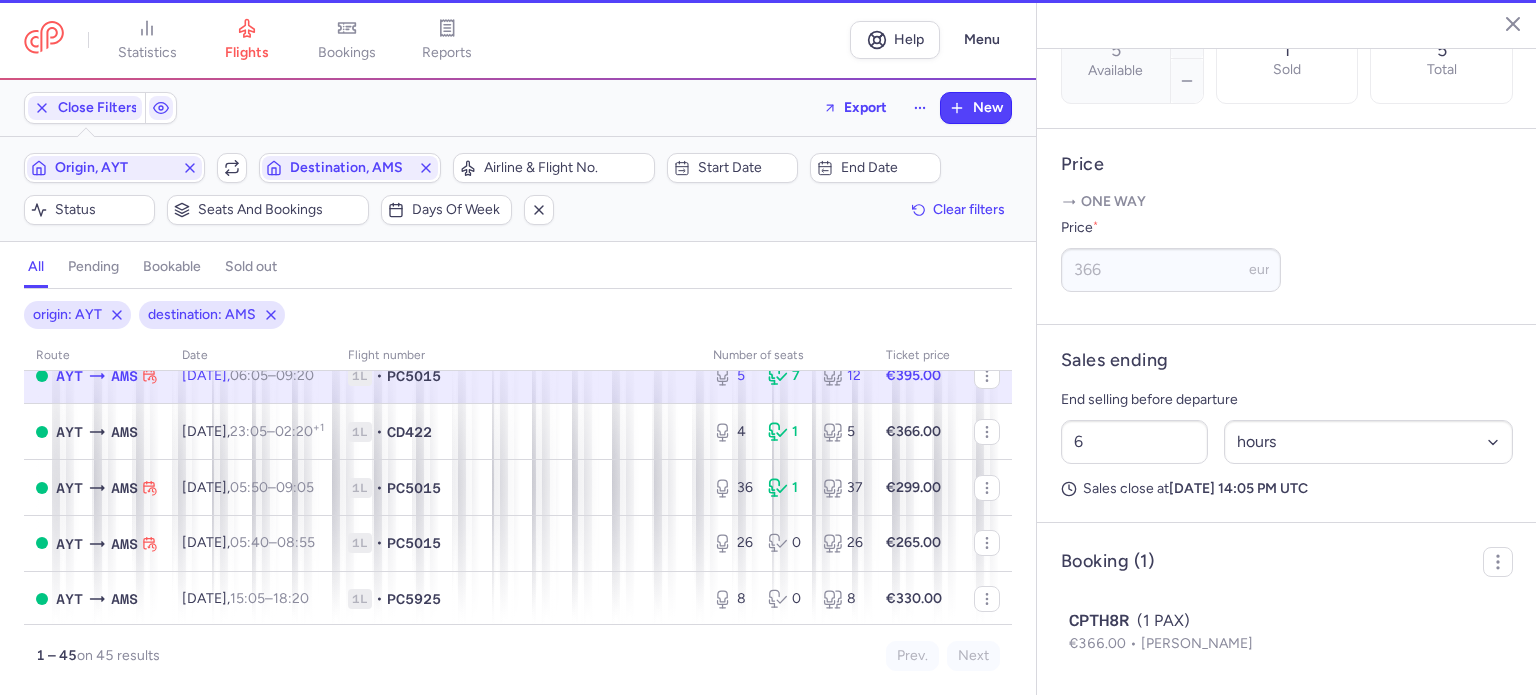 scroll, scrollTop: 735, scrollLeft: 0, axis: vertical 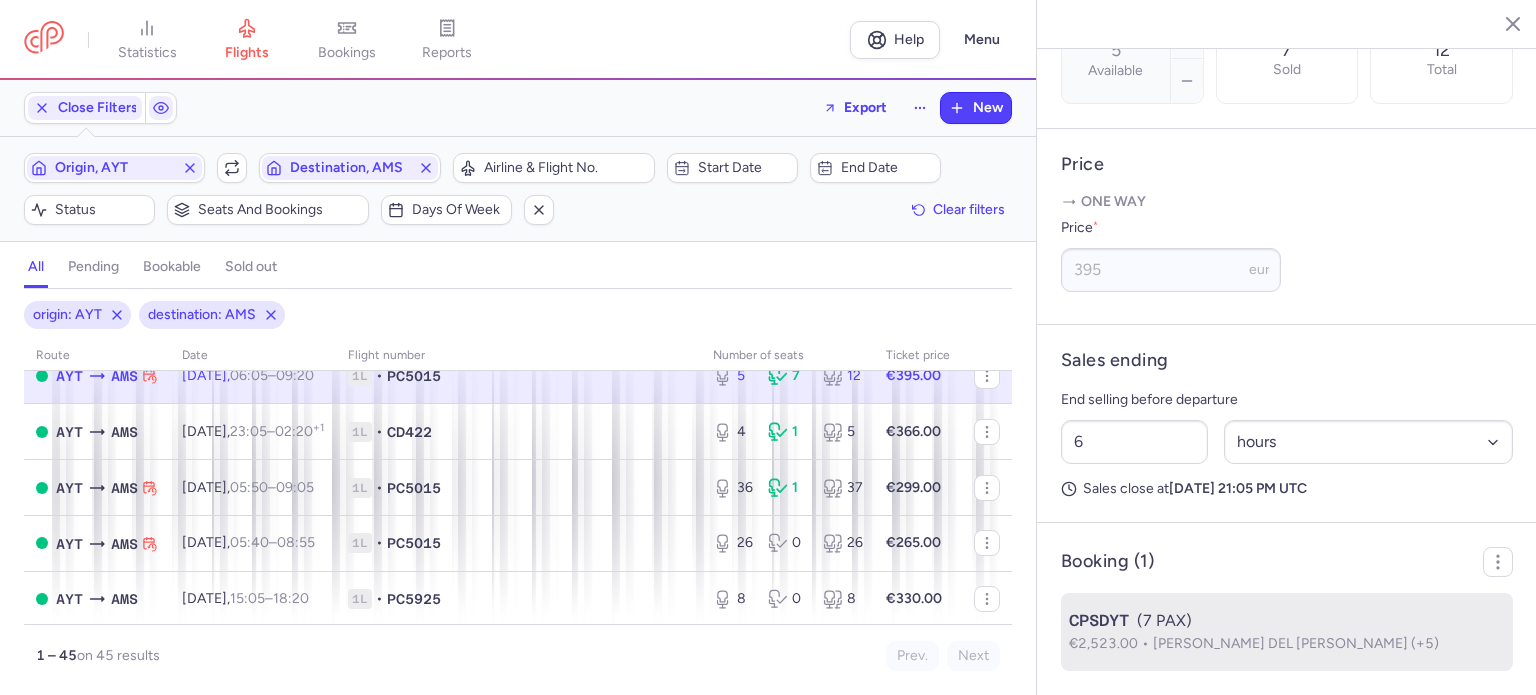 click on "[PERSON_NAME] DEL [PERSON_NAME] (+5)" at bounding box center (1296, 643) 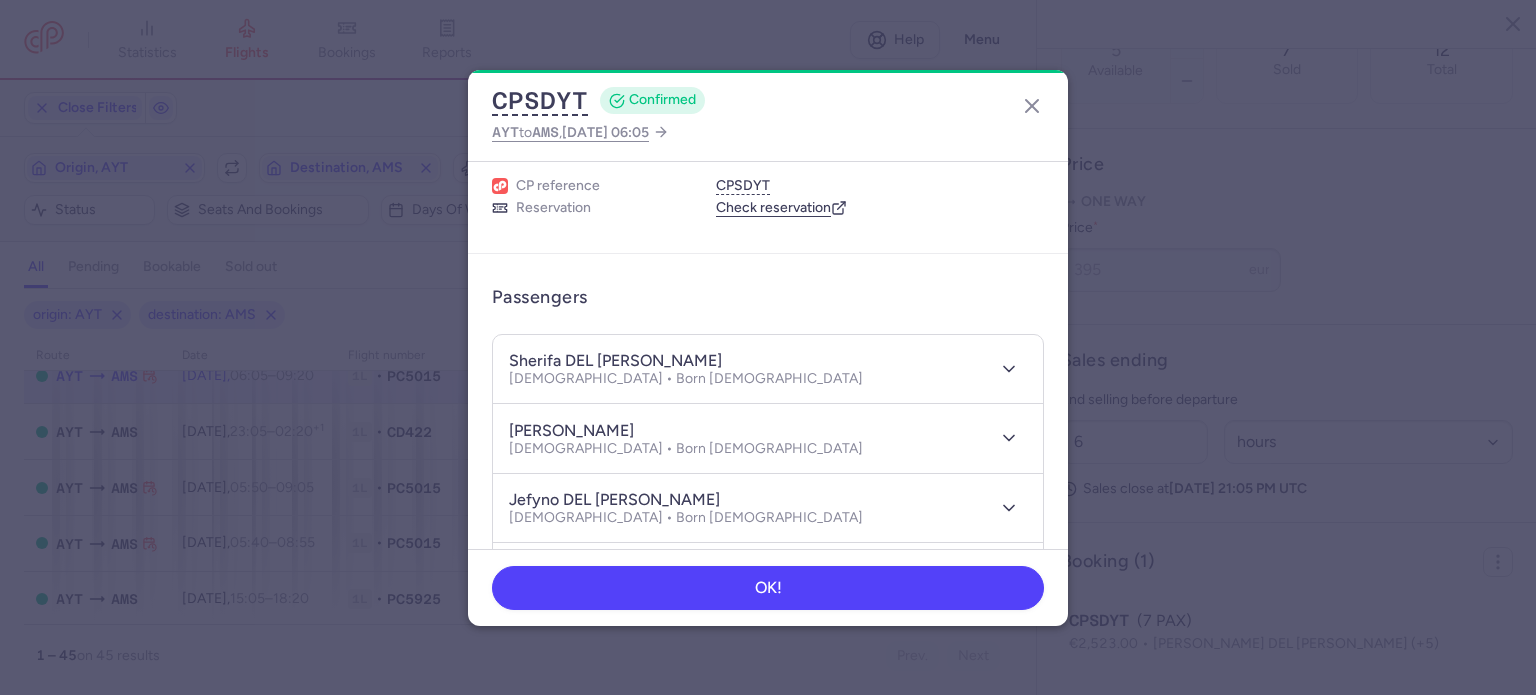 scroll, scrollTop: 0, scrollLeft: 0, axis: both 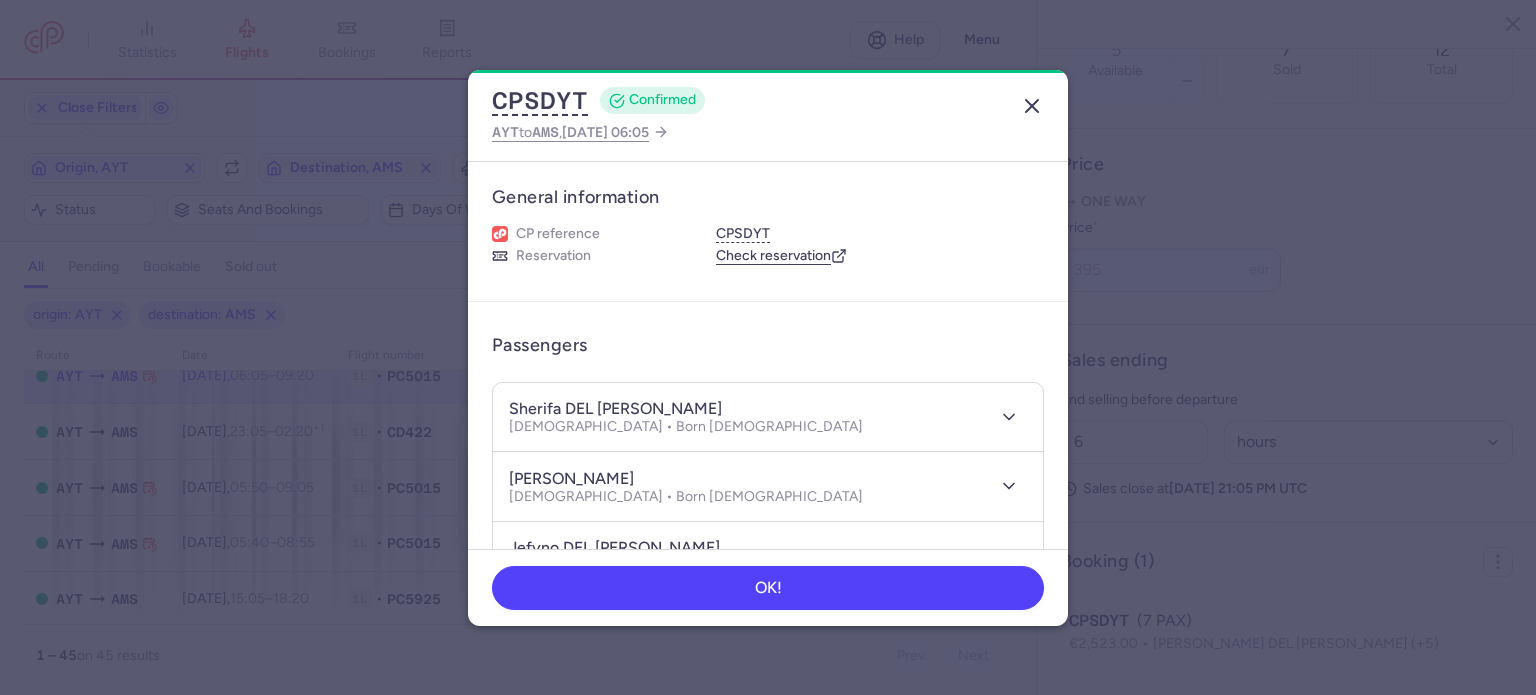 click 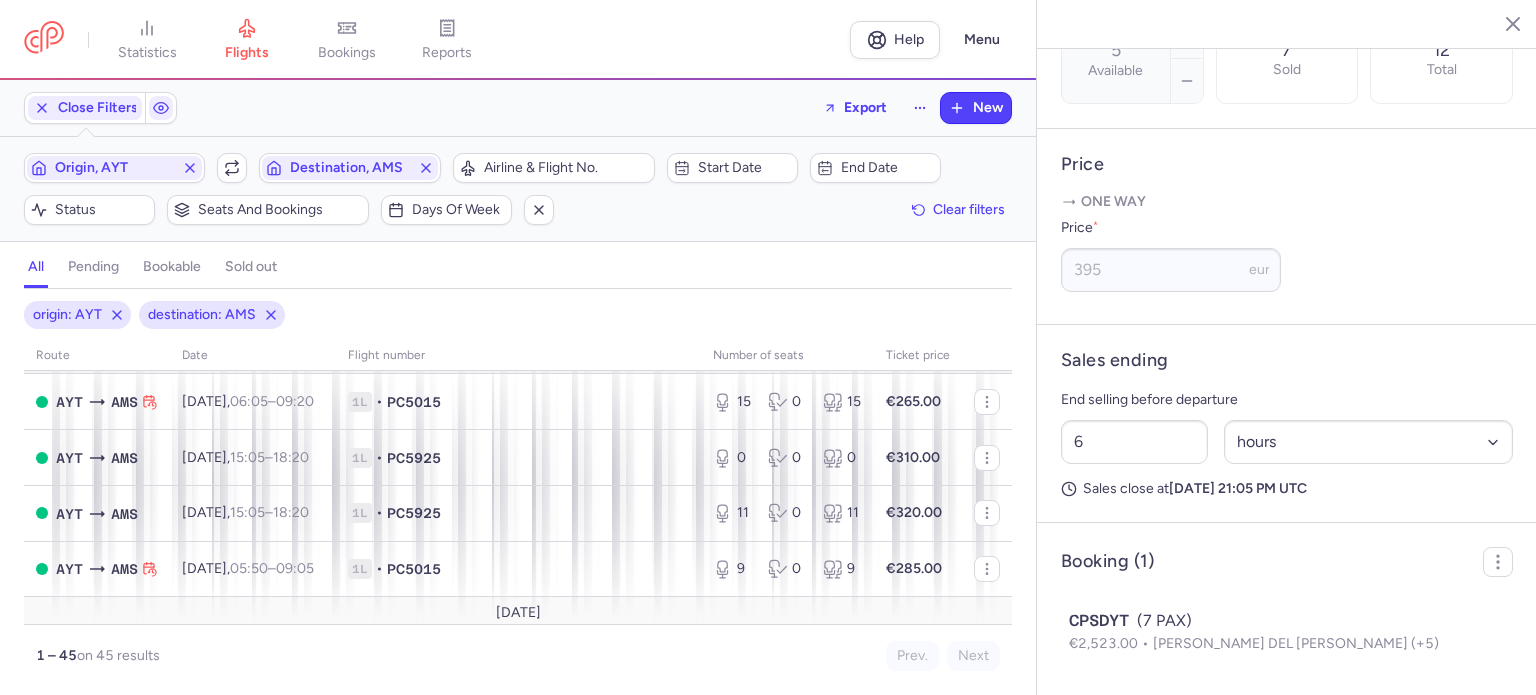 scroll, scrollTop: 1257, scrollLeft: 0, axis: vertical 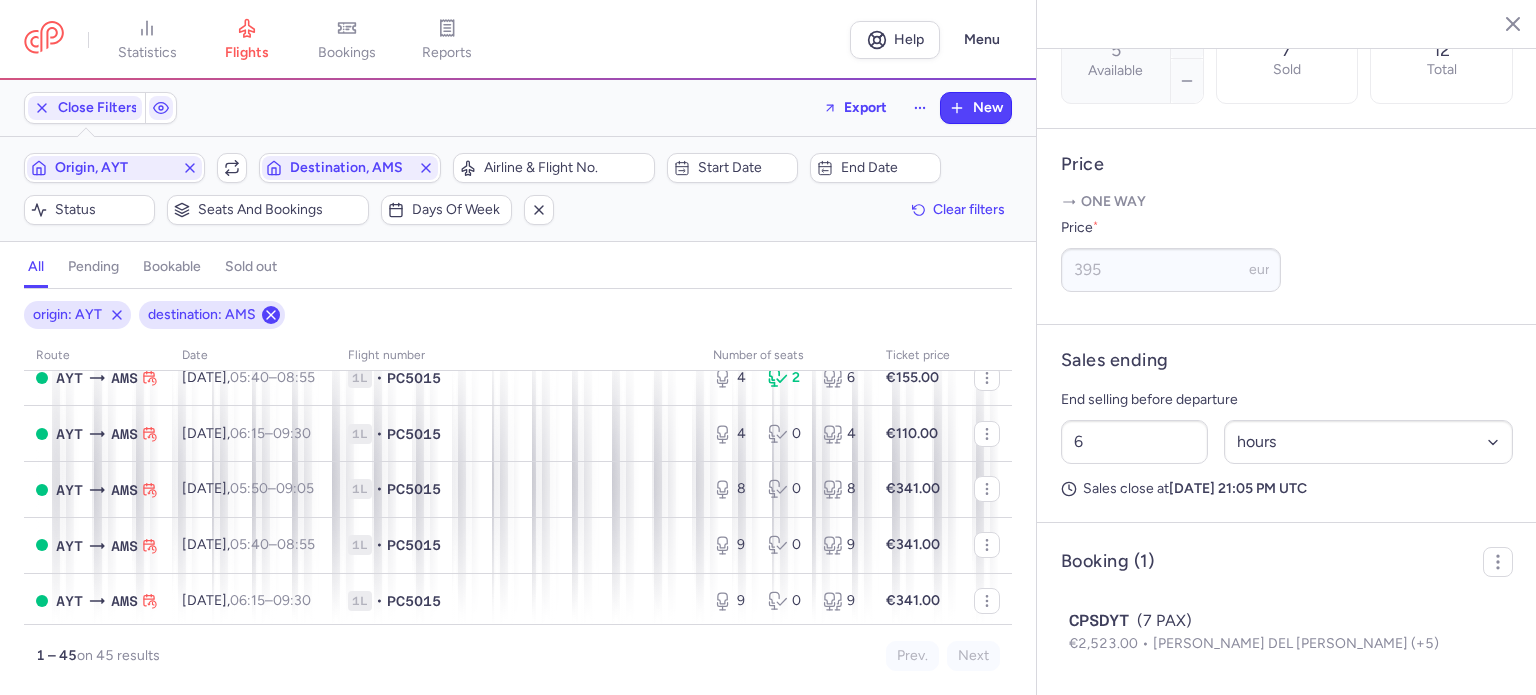click 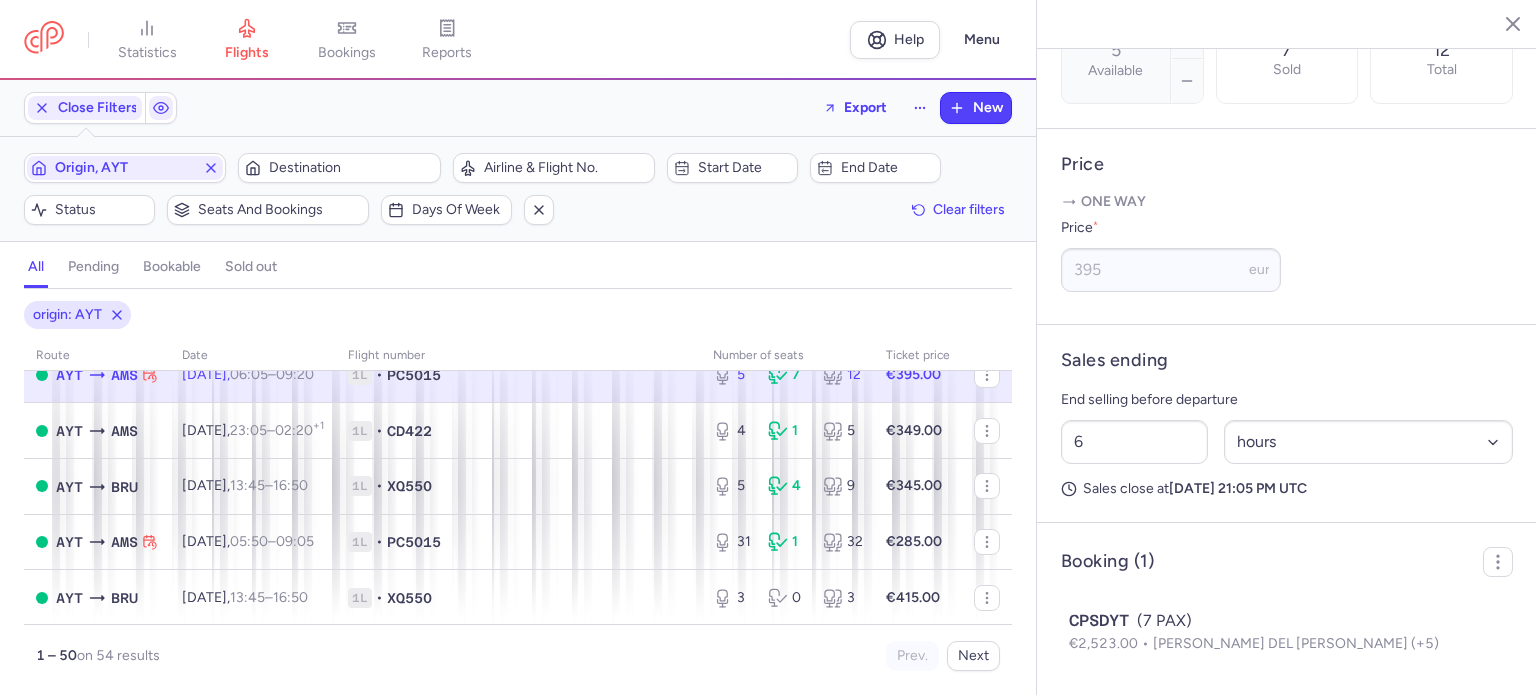 scroll, scrollTop: 991, scrollLeft: 0, axis: vertical 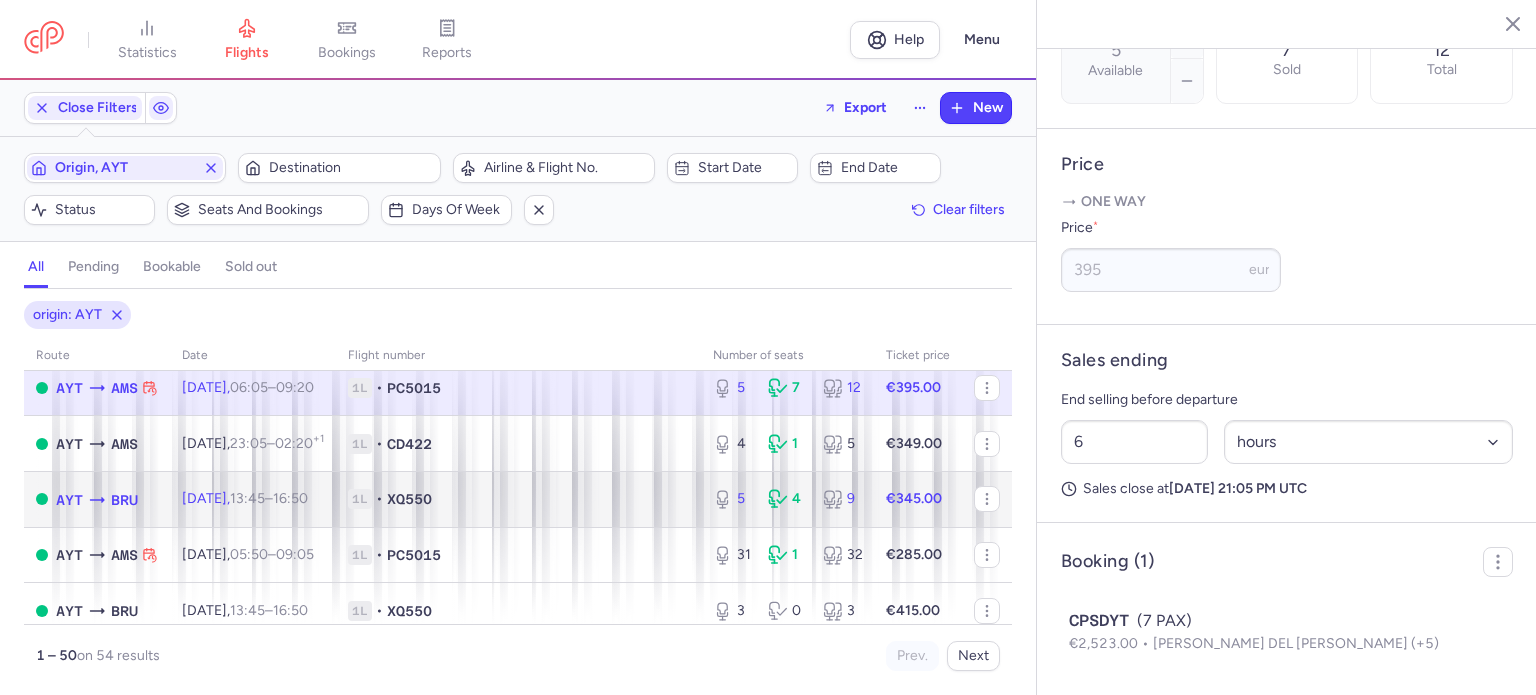 click on "[DATE]  13:45  –  16:50  +0" at bounding box center (253, 499) 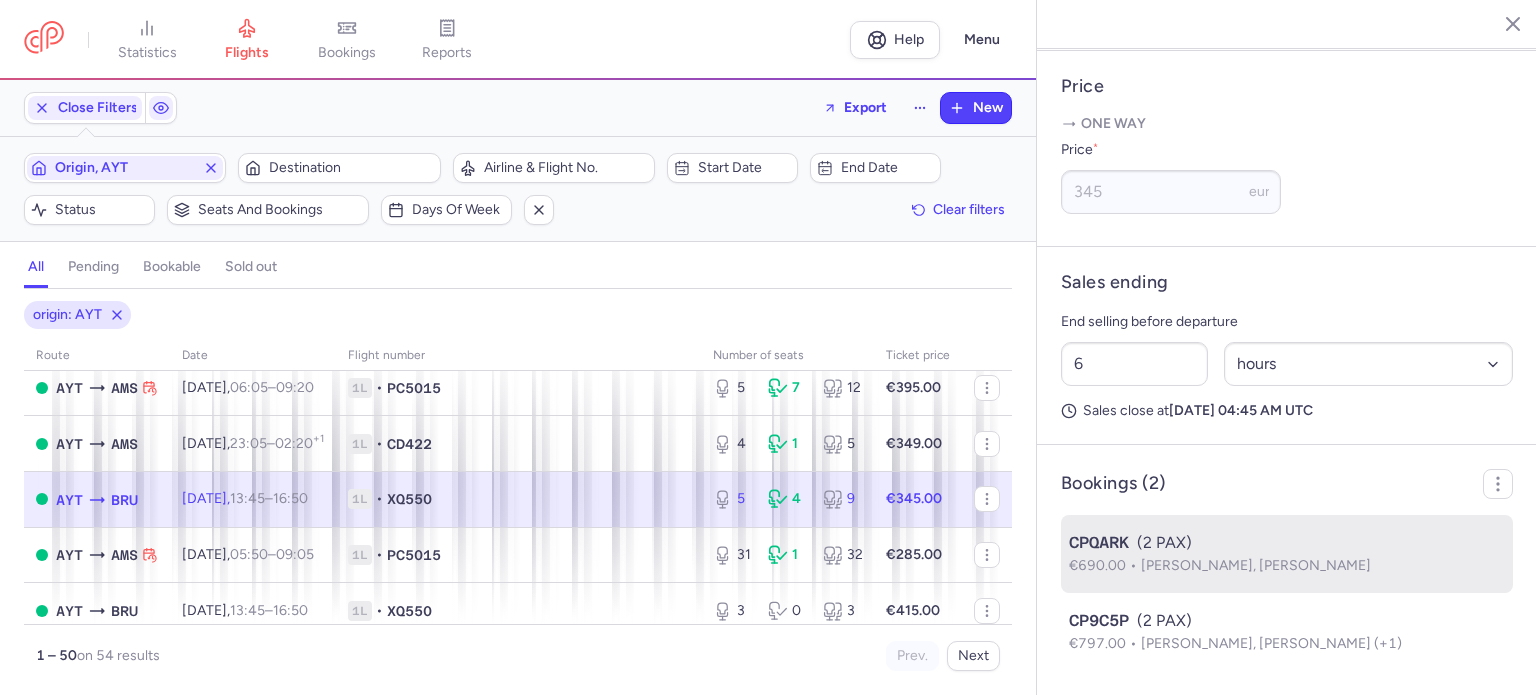 scroll, scrollTop: 813, scrollLeft: 0, axis: vertical 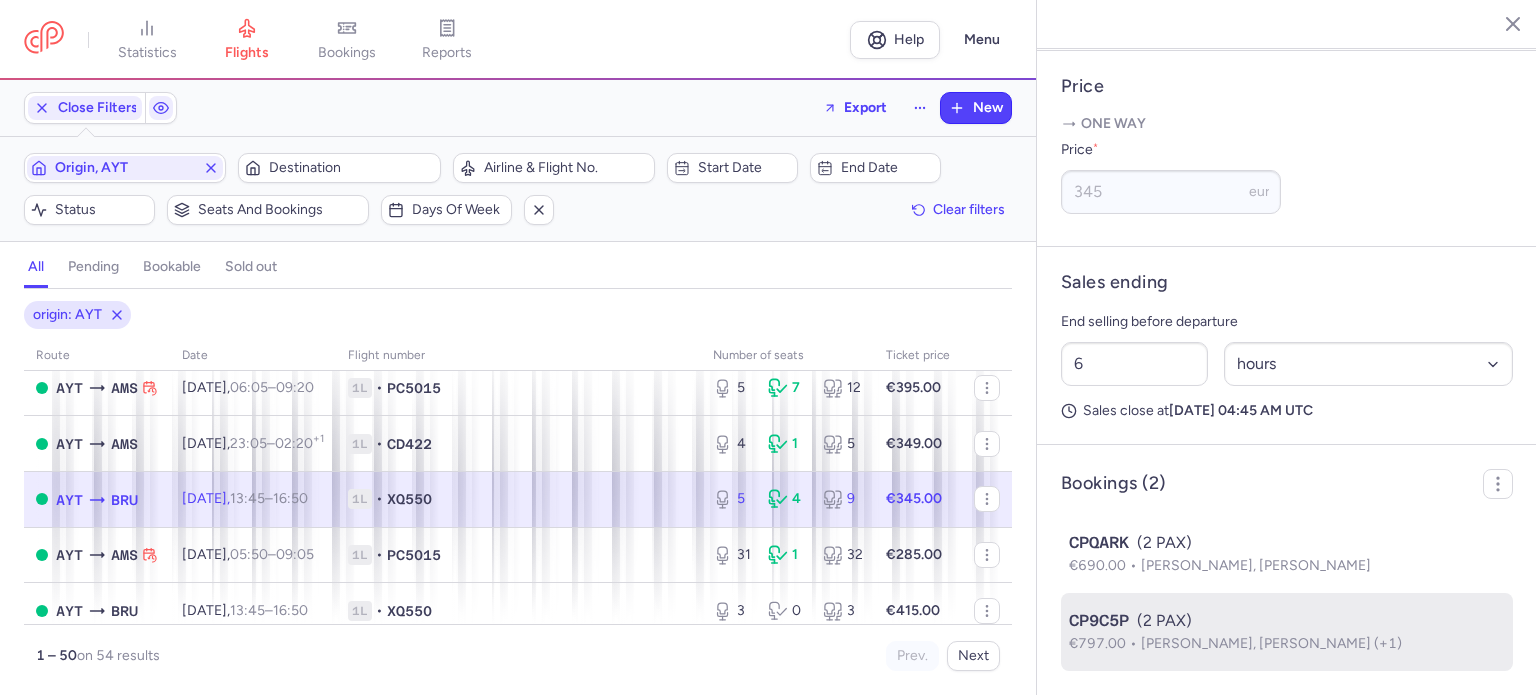 click on "[PERSON_NAME], [PERSON_NAME] (+1)" at bounding box center (1271, 643) 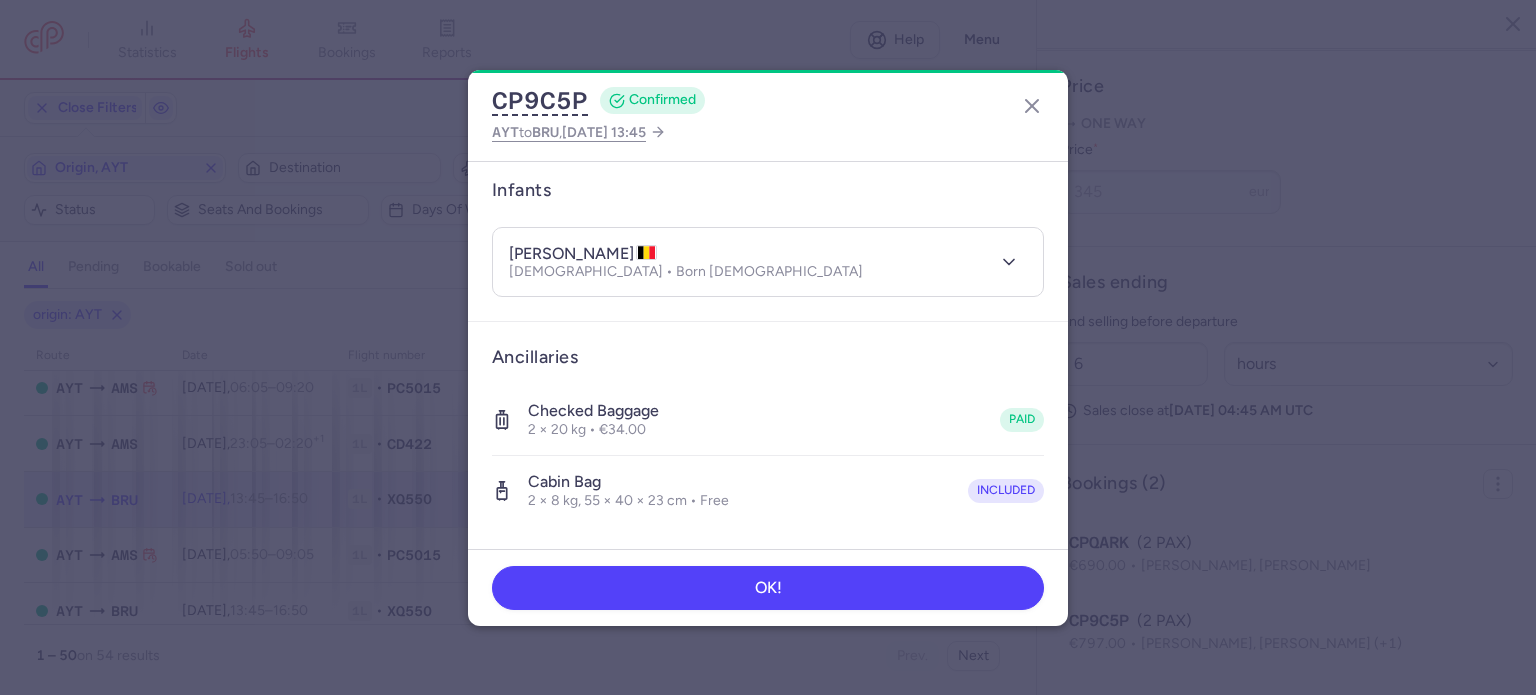 scroll, scrollTop: 0, scrollLeft: 0, axis: both 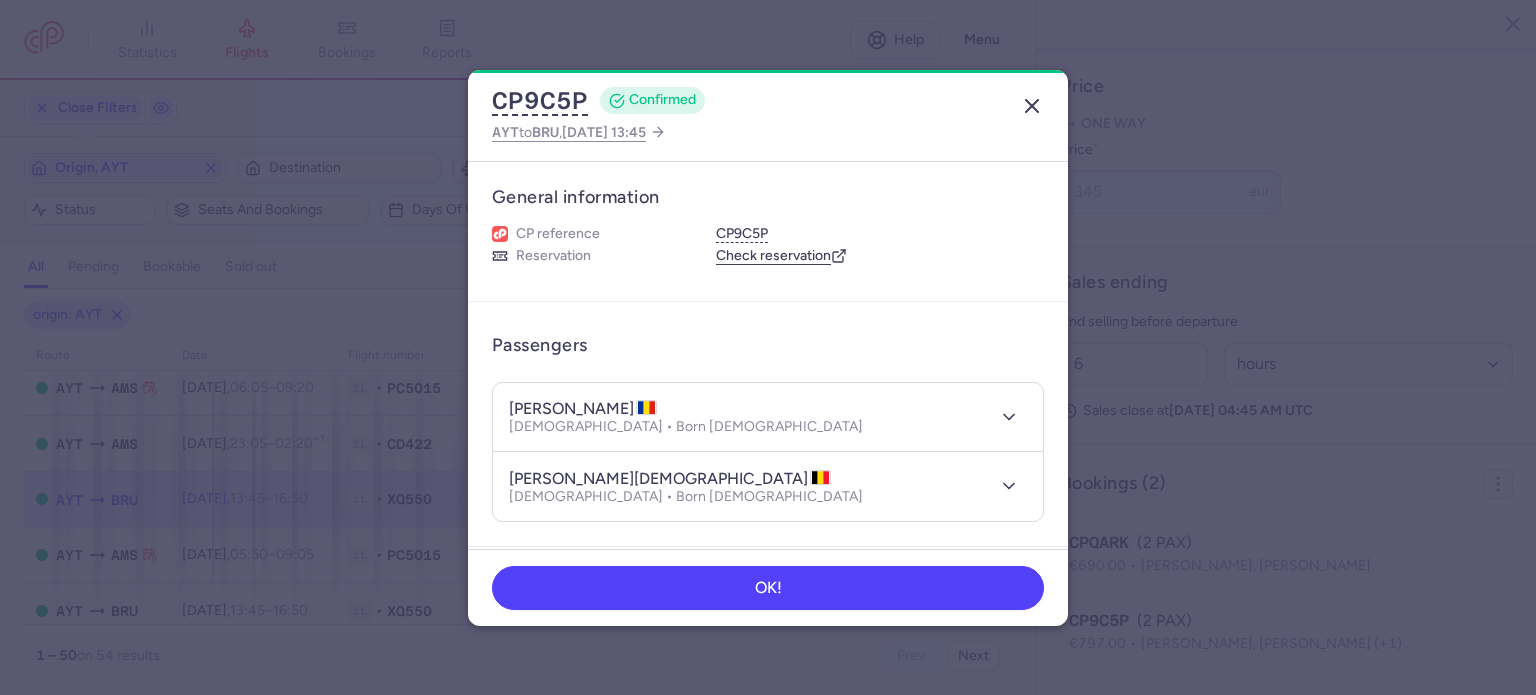 click 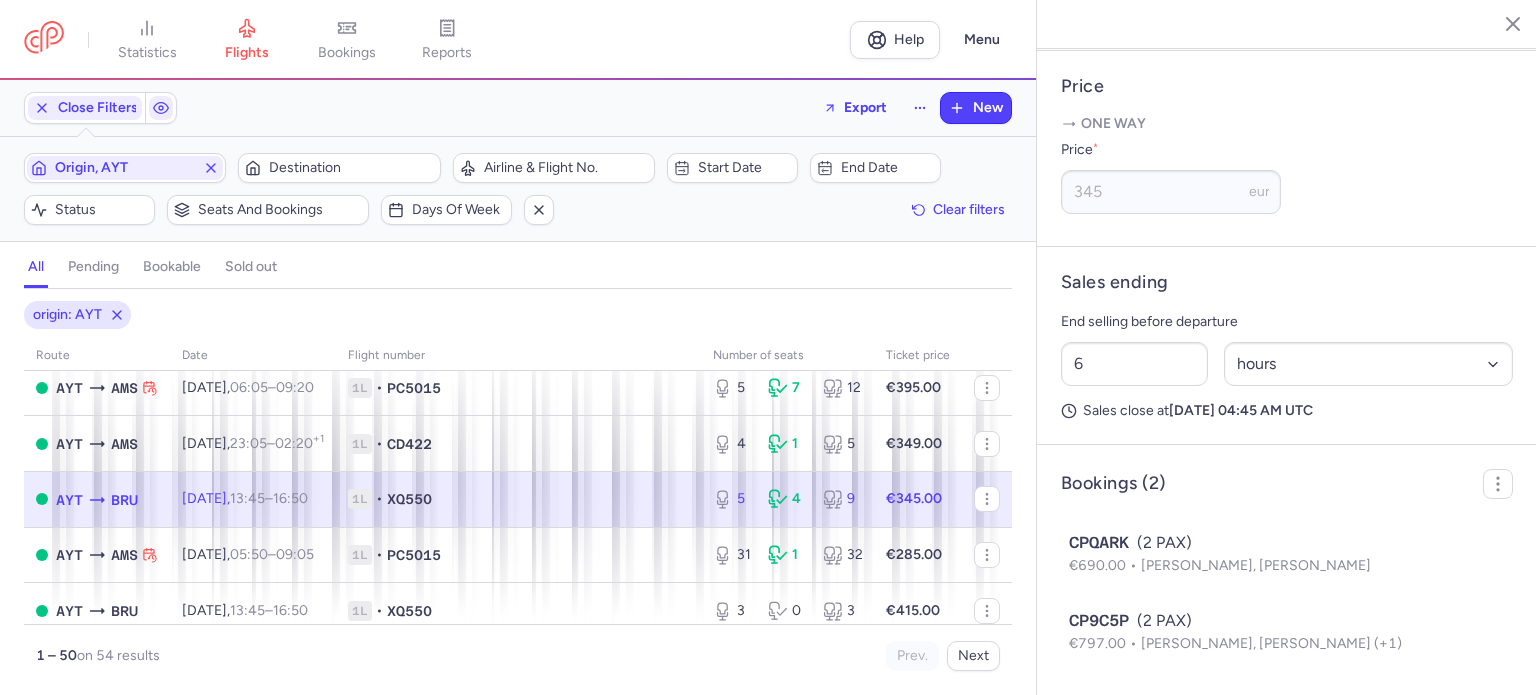 scroll, scrollTop: 0, scrollLeft: 0, axis: both 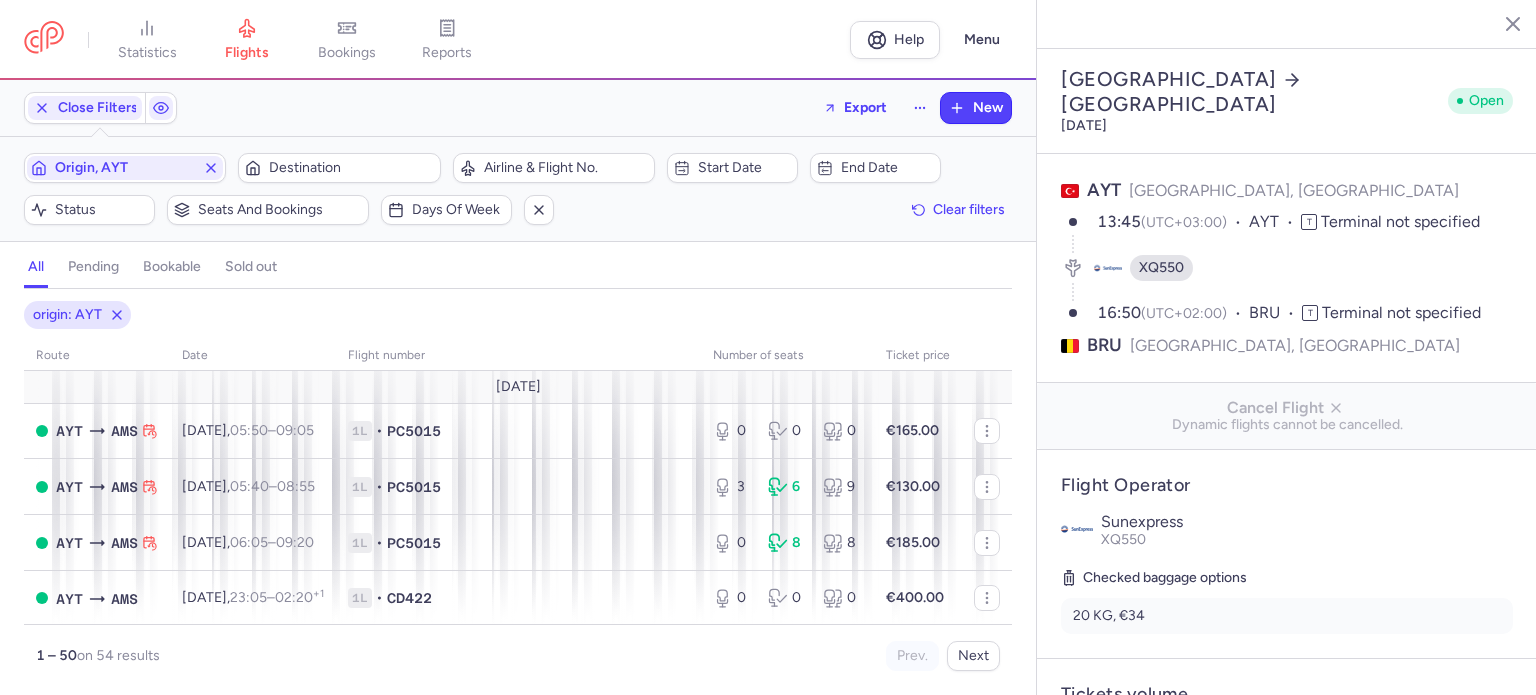 select on "hours" 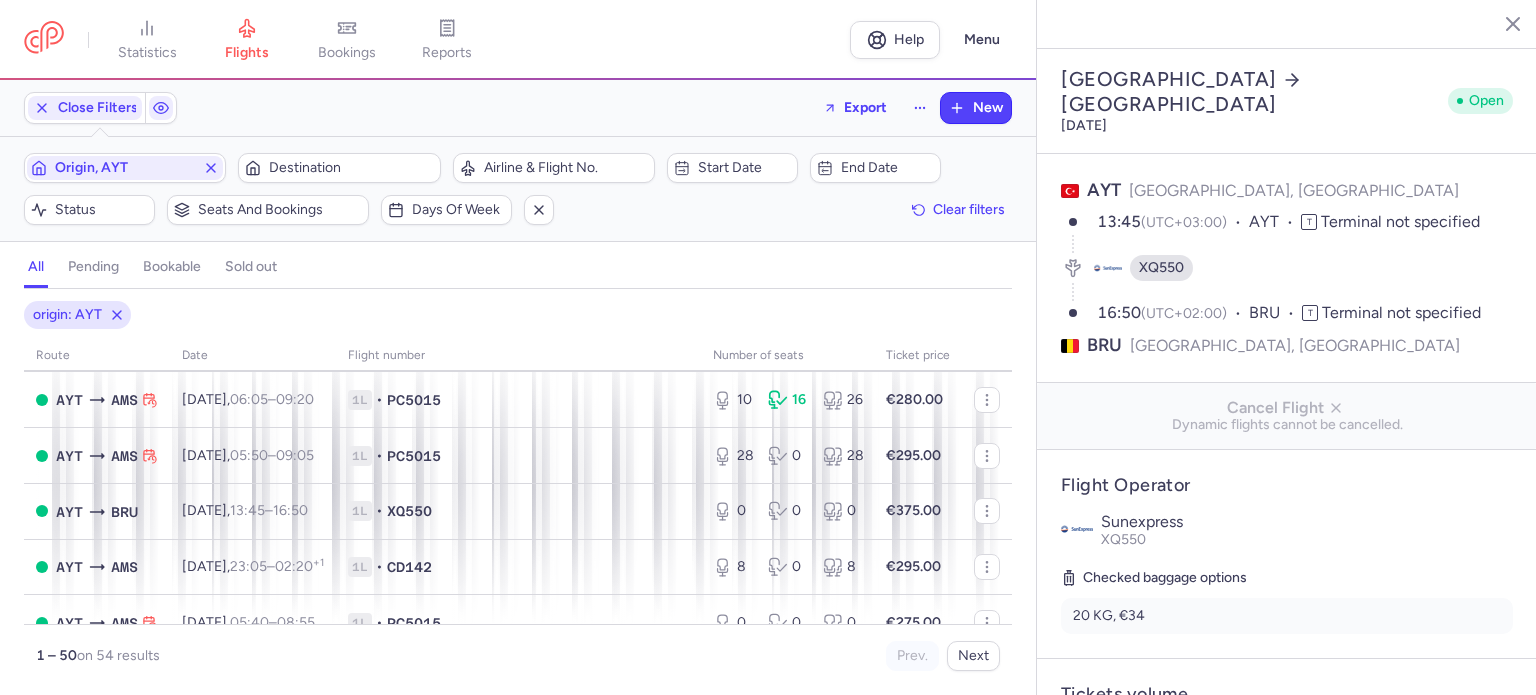 scroll, scrollTop: 266, scrollLeft: 0, axis: vertical 